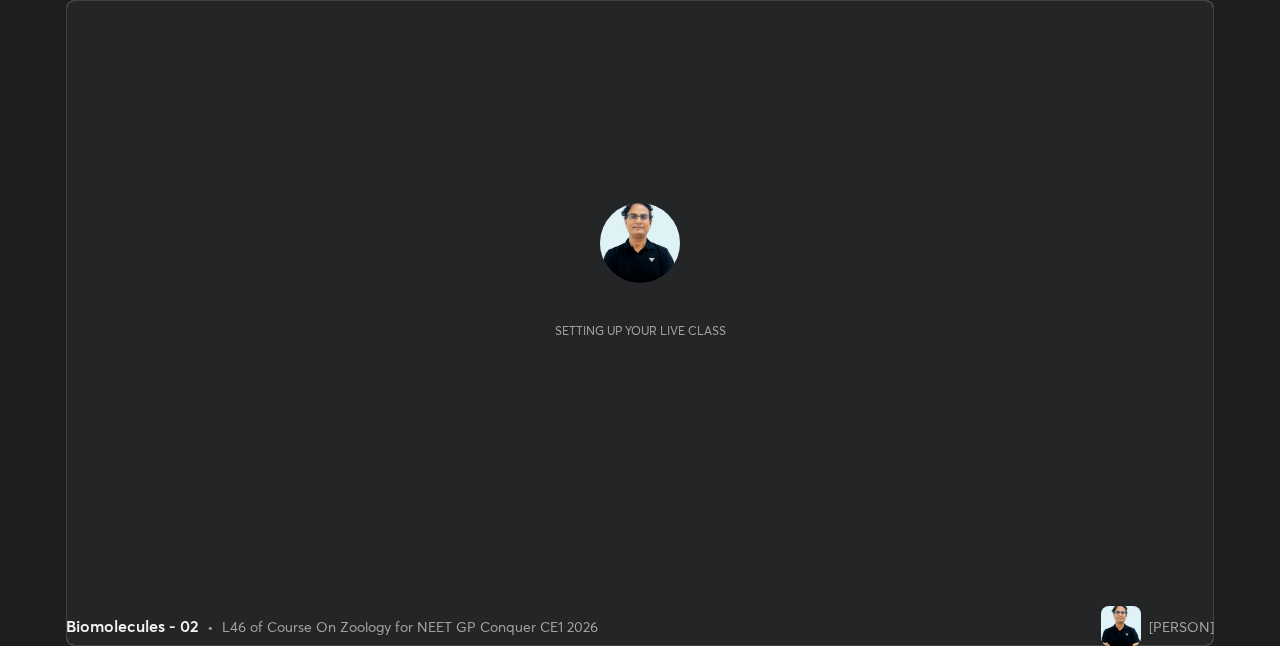 scroll, scrollTop: 0, scrollLeft: 0, axis: both 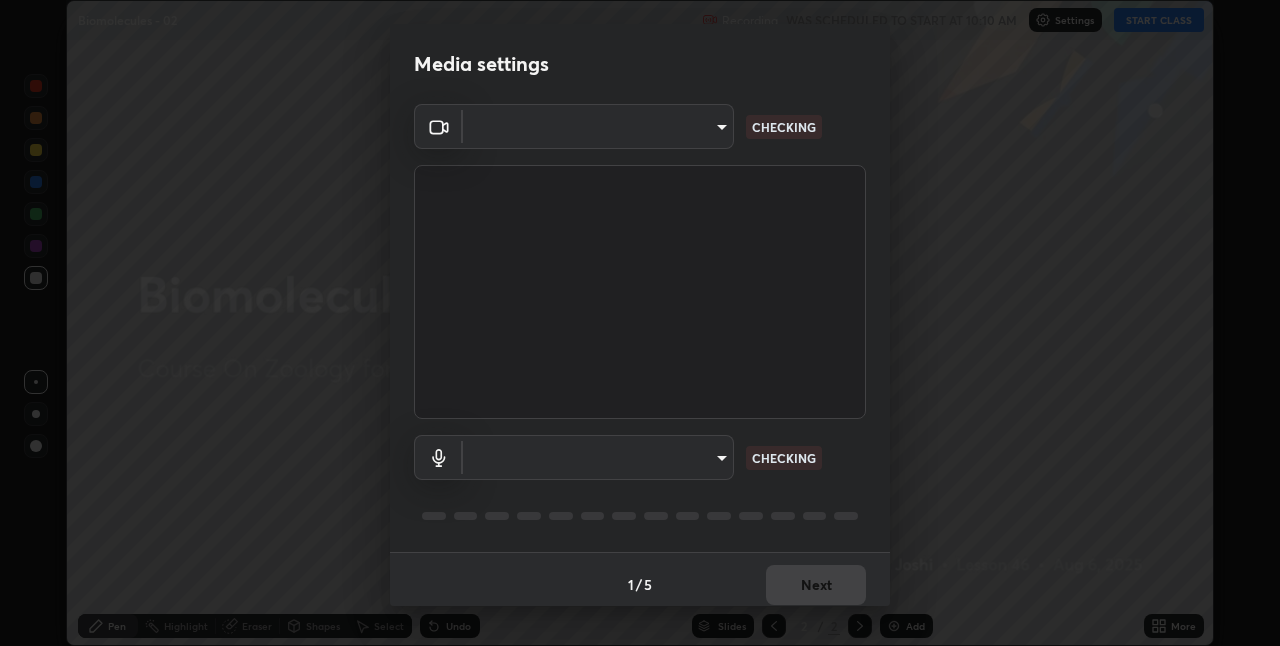 type on "6b20510400c661f13905172a847429c82f5b2d511b6c6cd18f7fa83b3b8a252b" 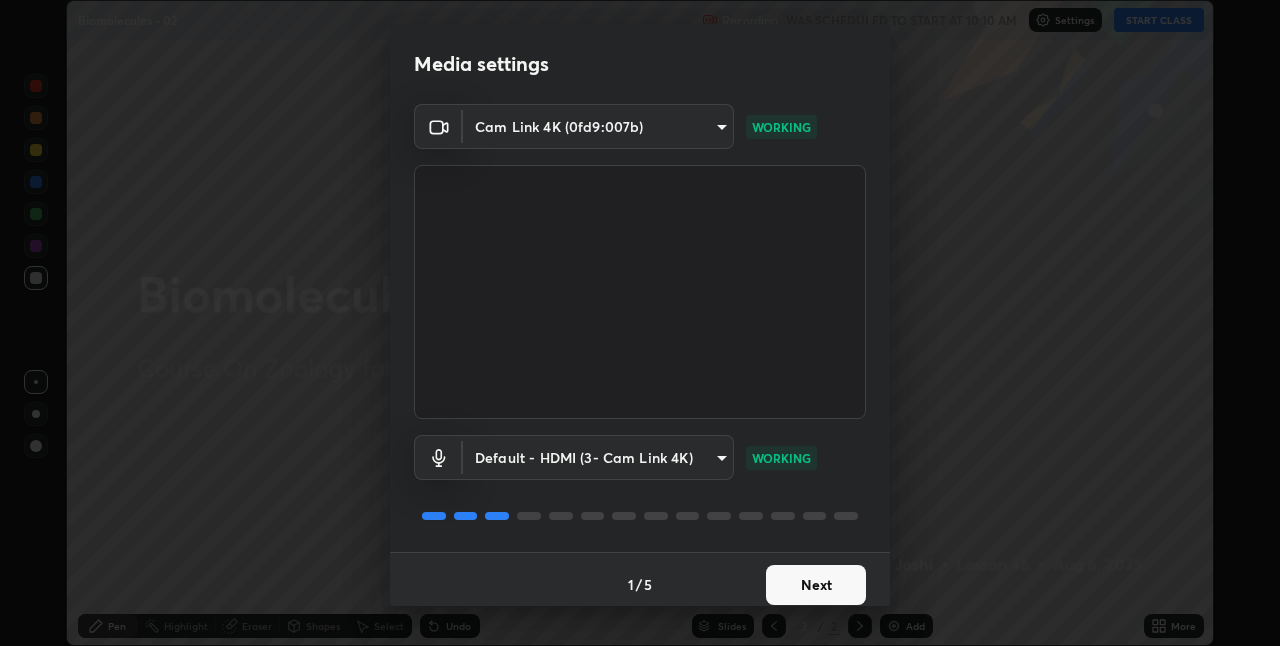 click on "Next" at bounding box center [816, 585] 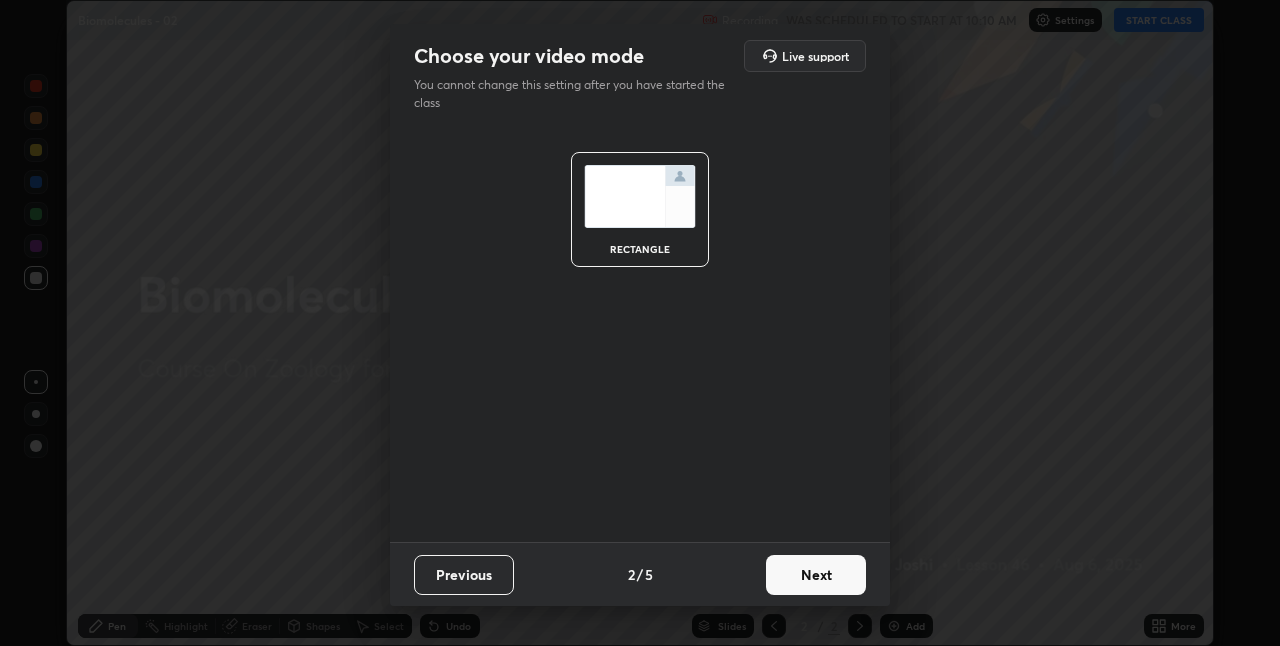 click on "Next" at bounding box center (816, 575) 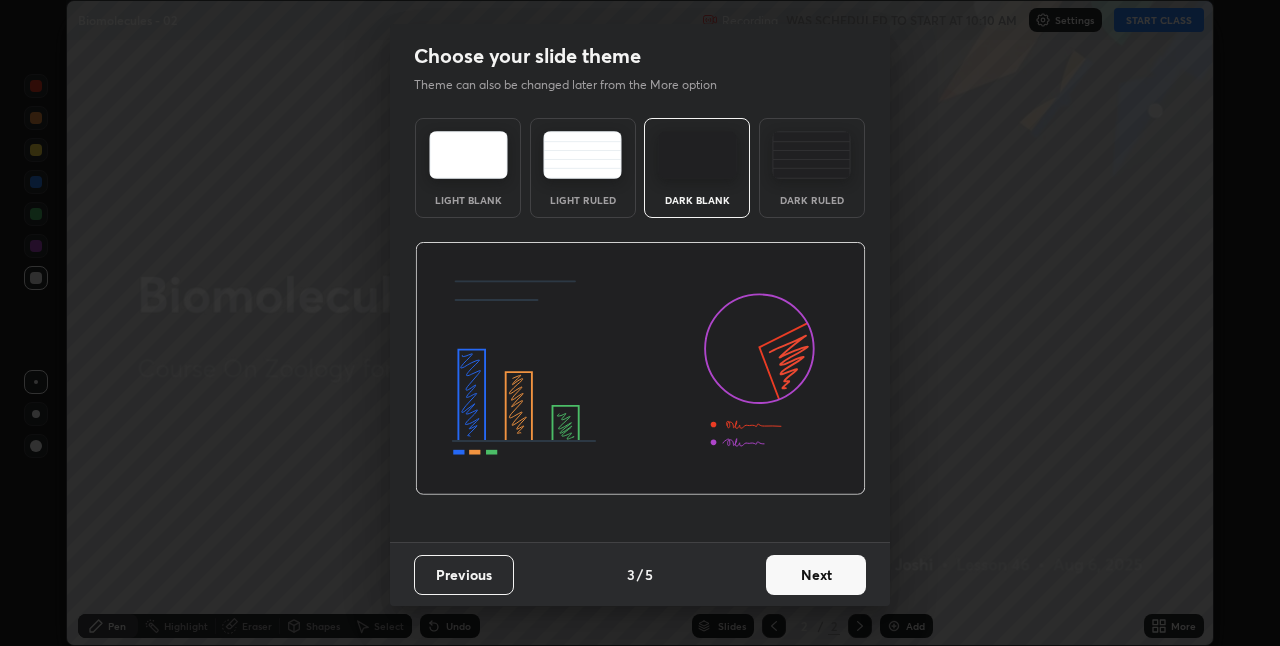 click on "Next" at bounding box center (816, 575) 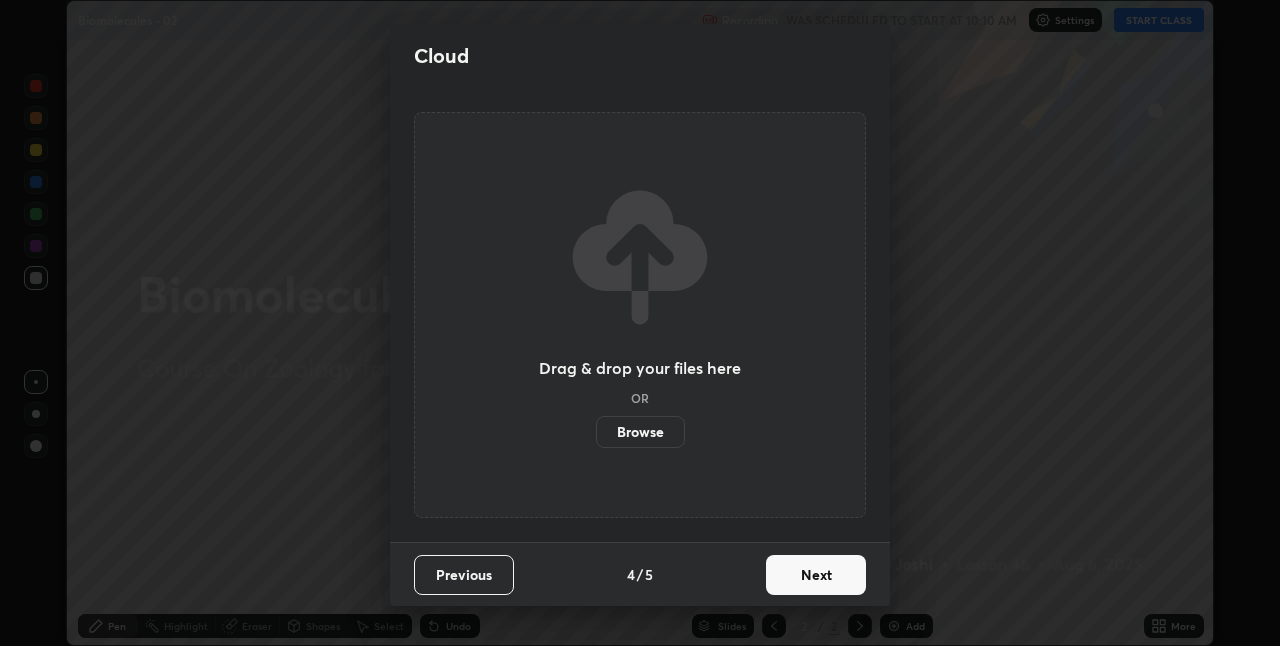 click on "Browse" at bounding box center (640, 432) 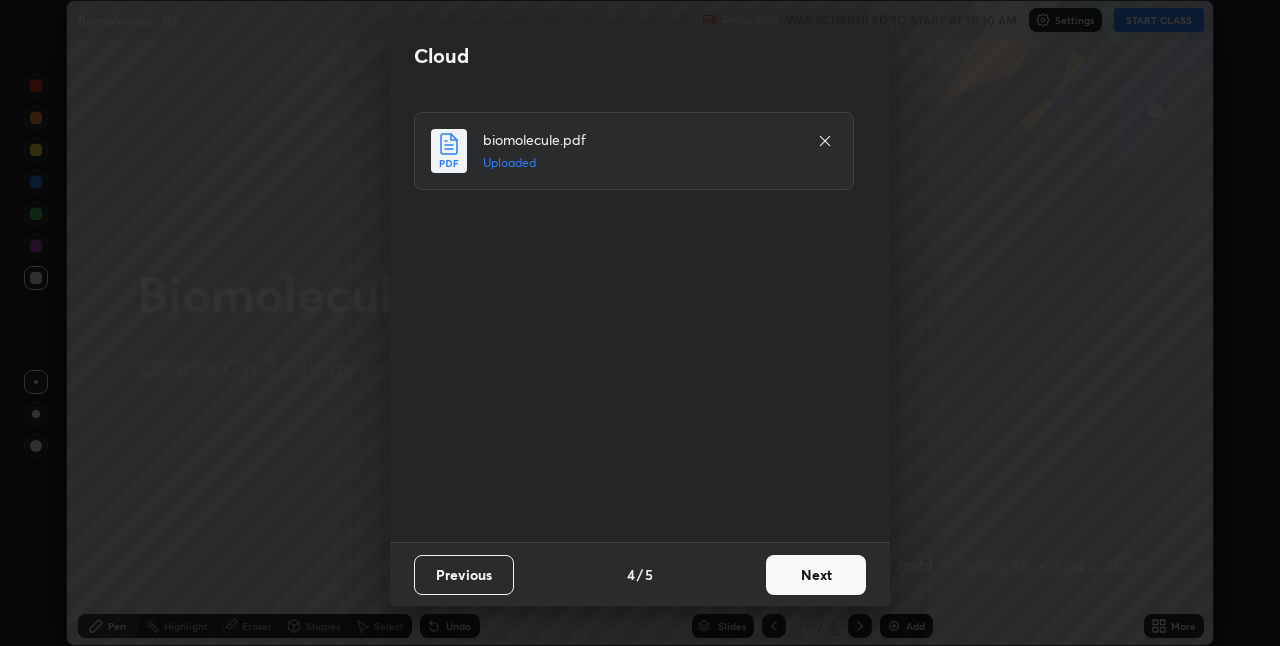 click on "Next" at bounding box center [816, 575] 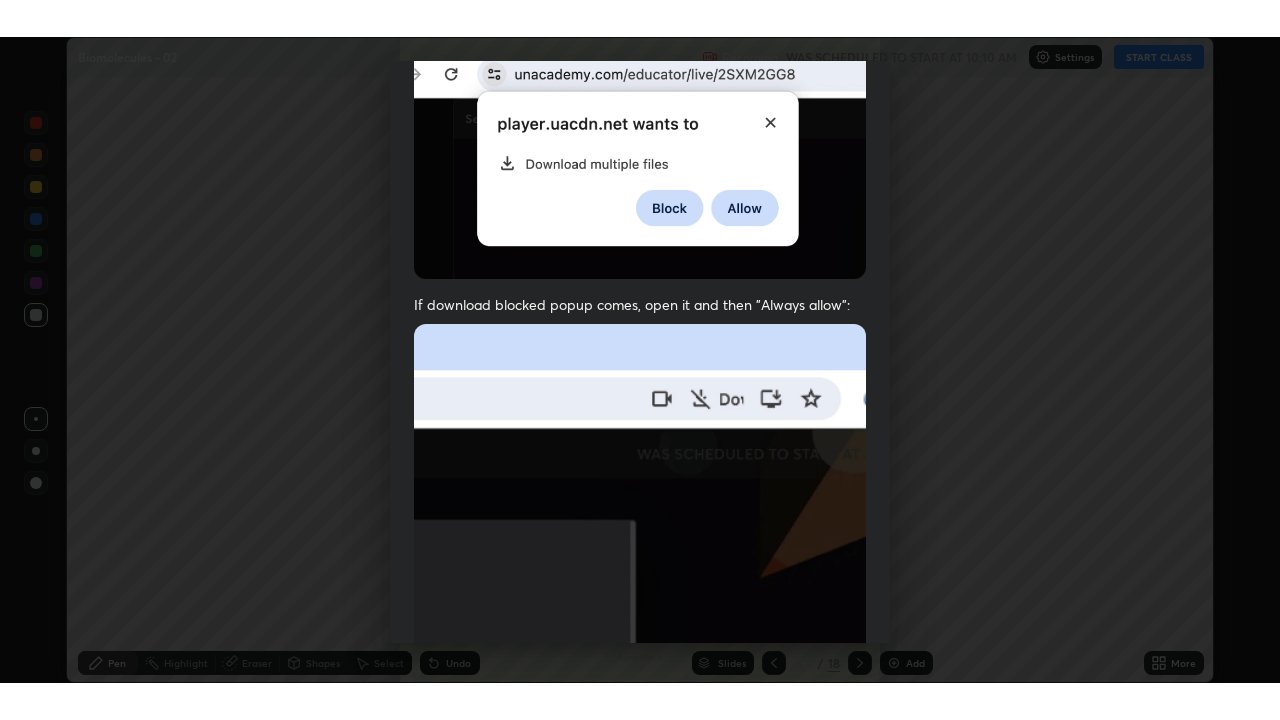 scroll, scrollTop: 418, scrollLeft: 0, axis: vertical 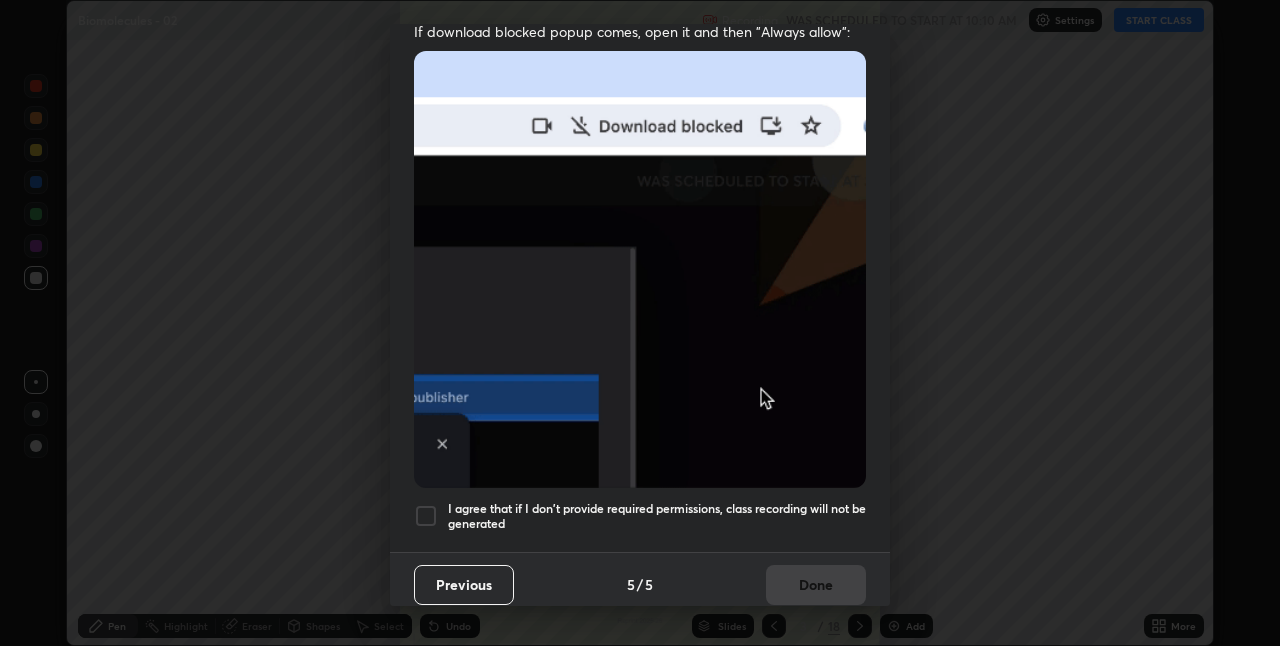 click at bounding box center (426, 516) 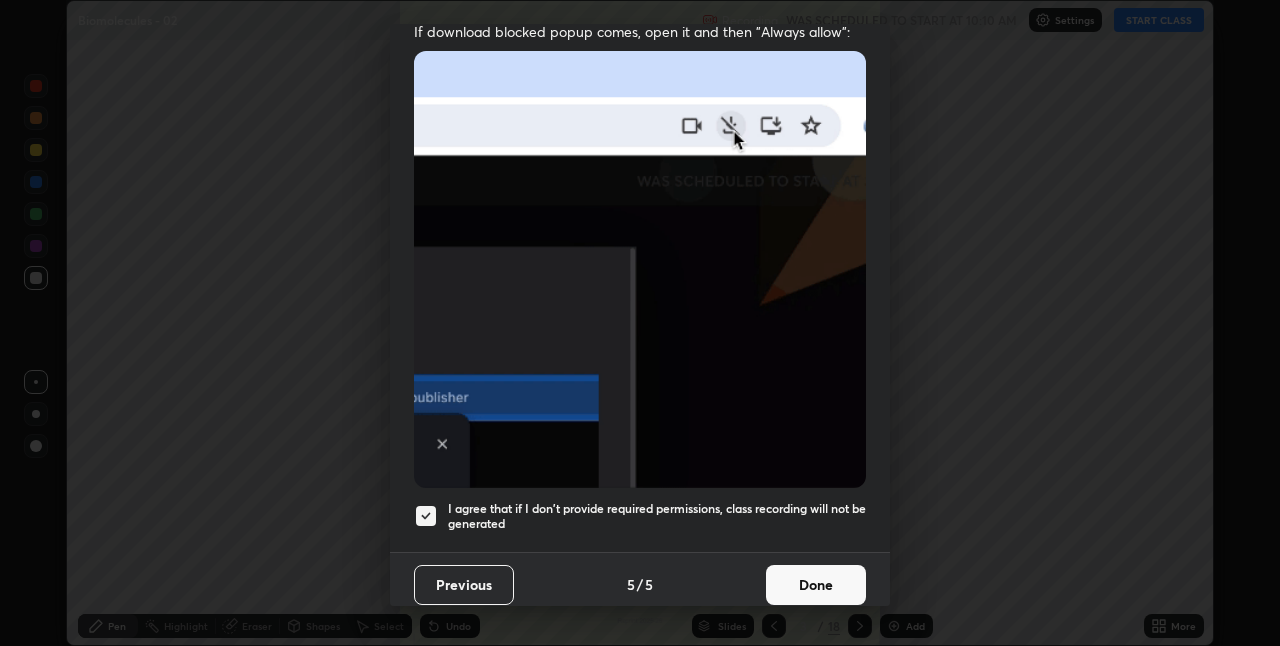 click on "Done" at bounding box center [816, 585] 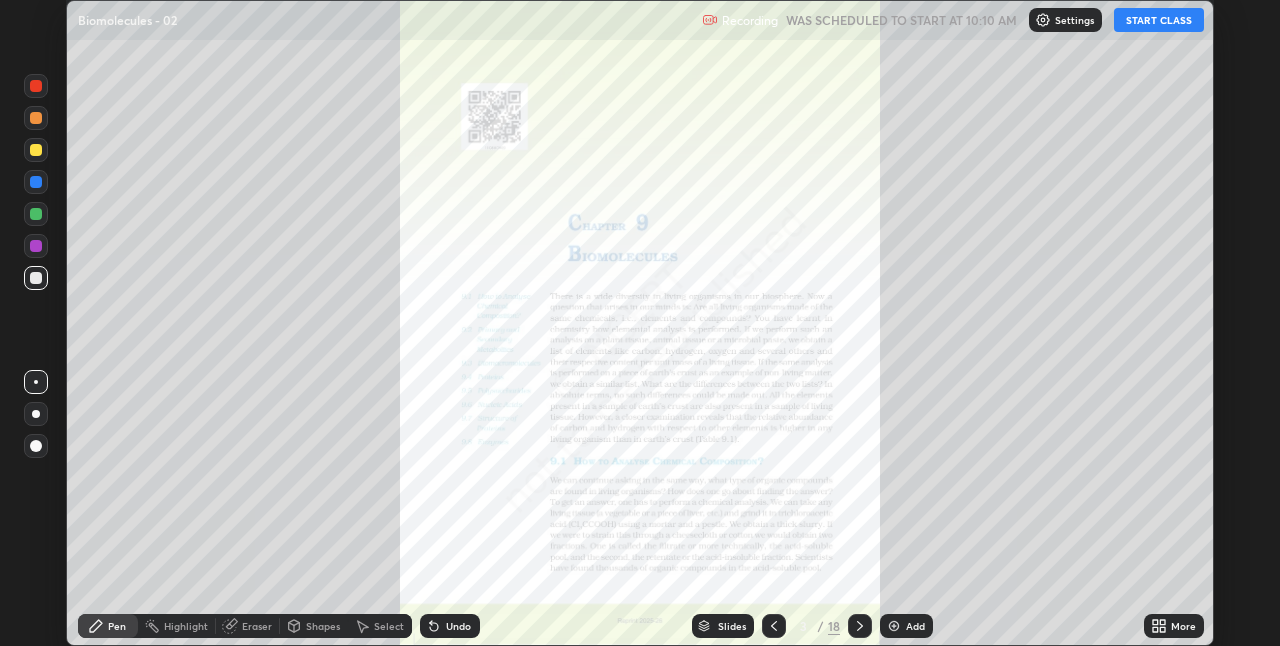 click on "START CLASS" at bounding box center [1159, 20] 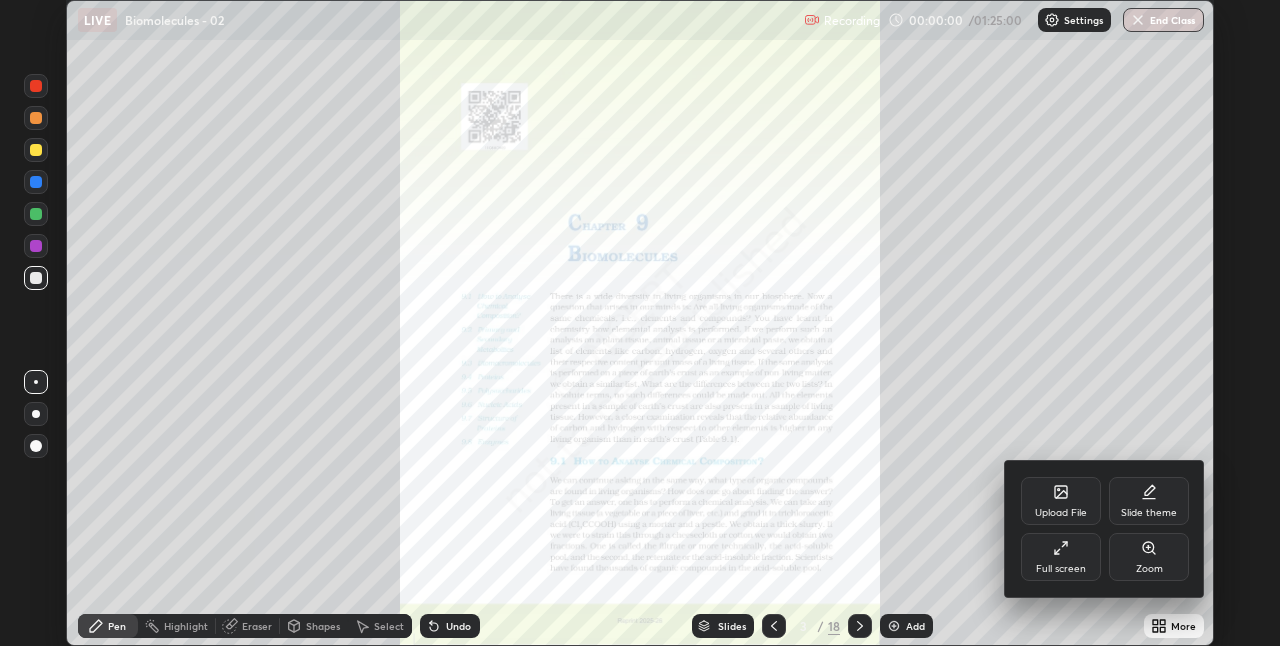 click on "Full screen" at bounding box center [1061, 557] 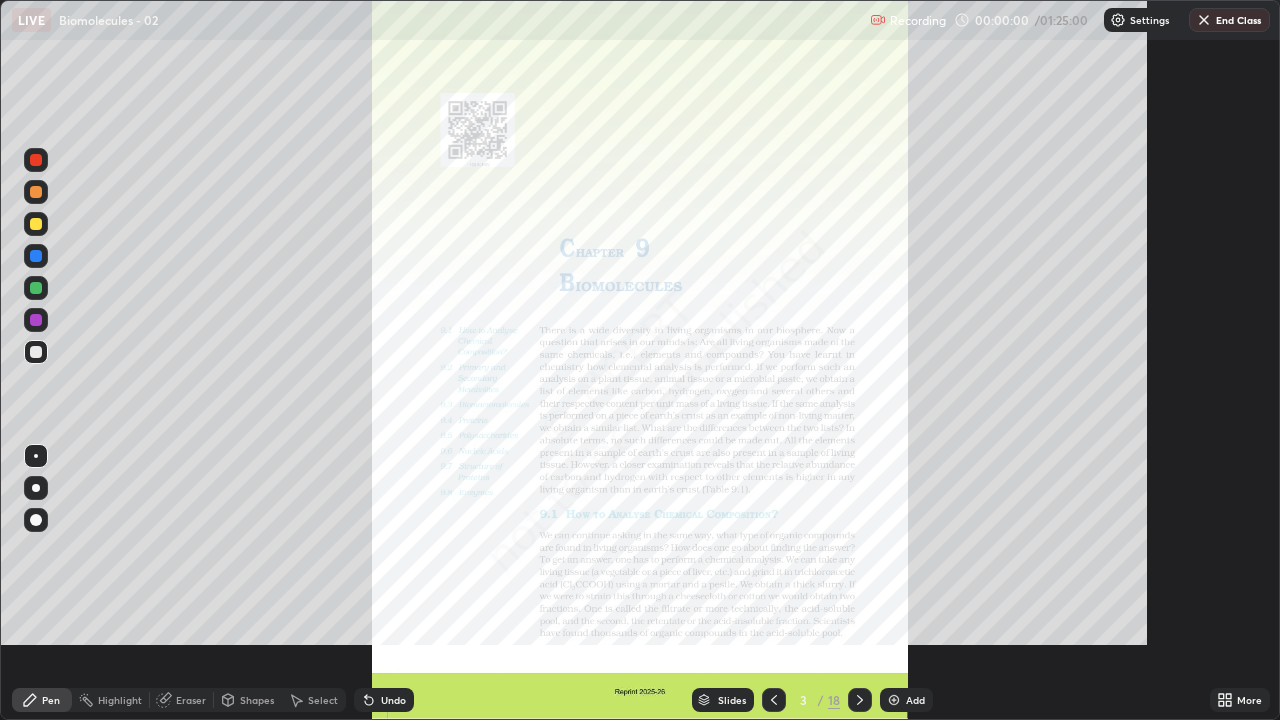scroll, scrollTop: 99280, scrollLeft: 98720, axis: both 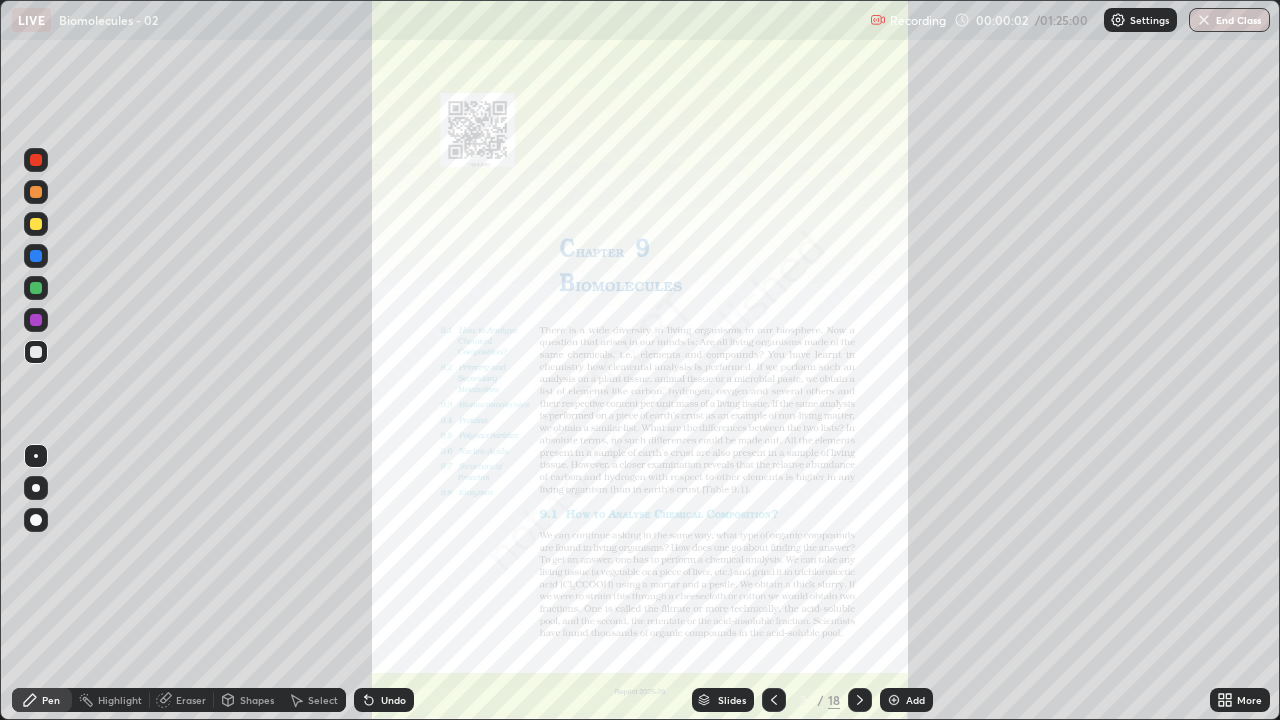 click at bounding box center (894, 700) 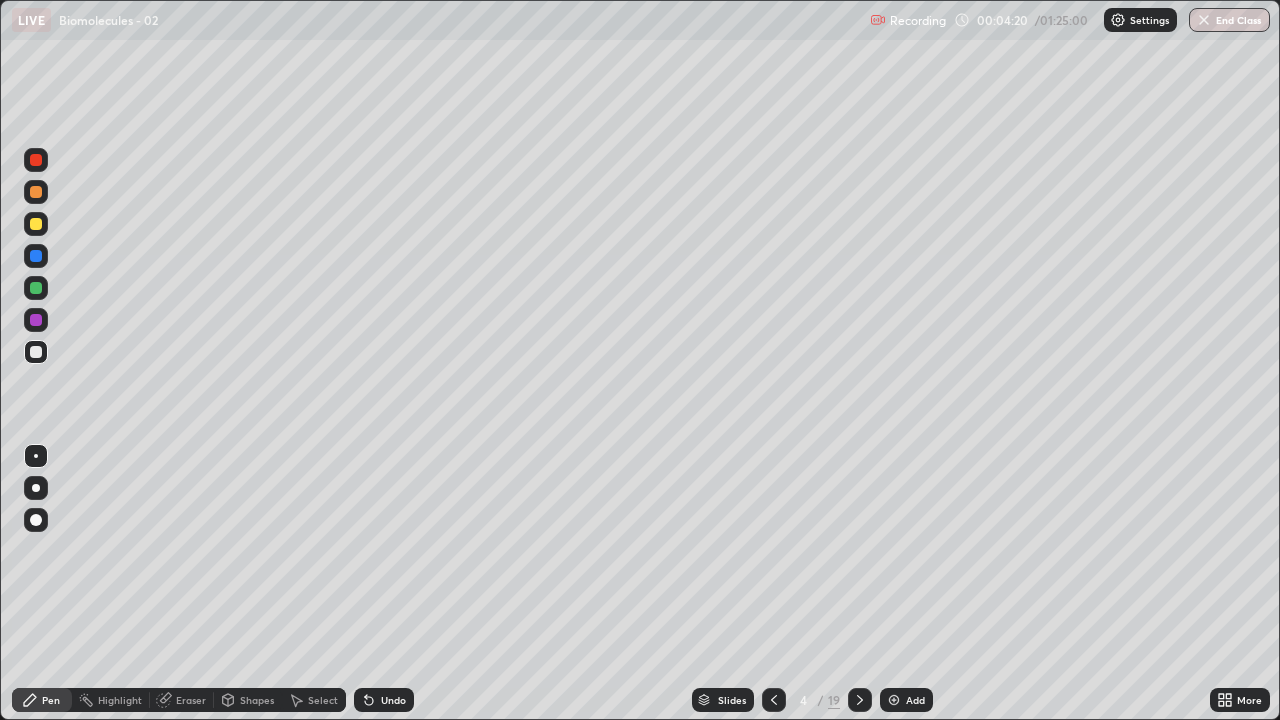 click on "Add" at bounding box center [906, 700] 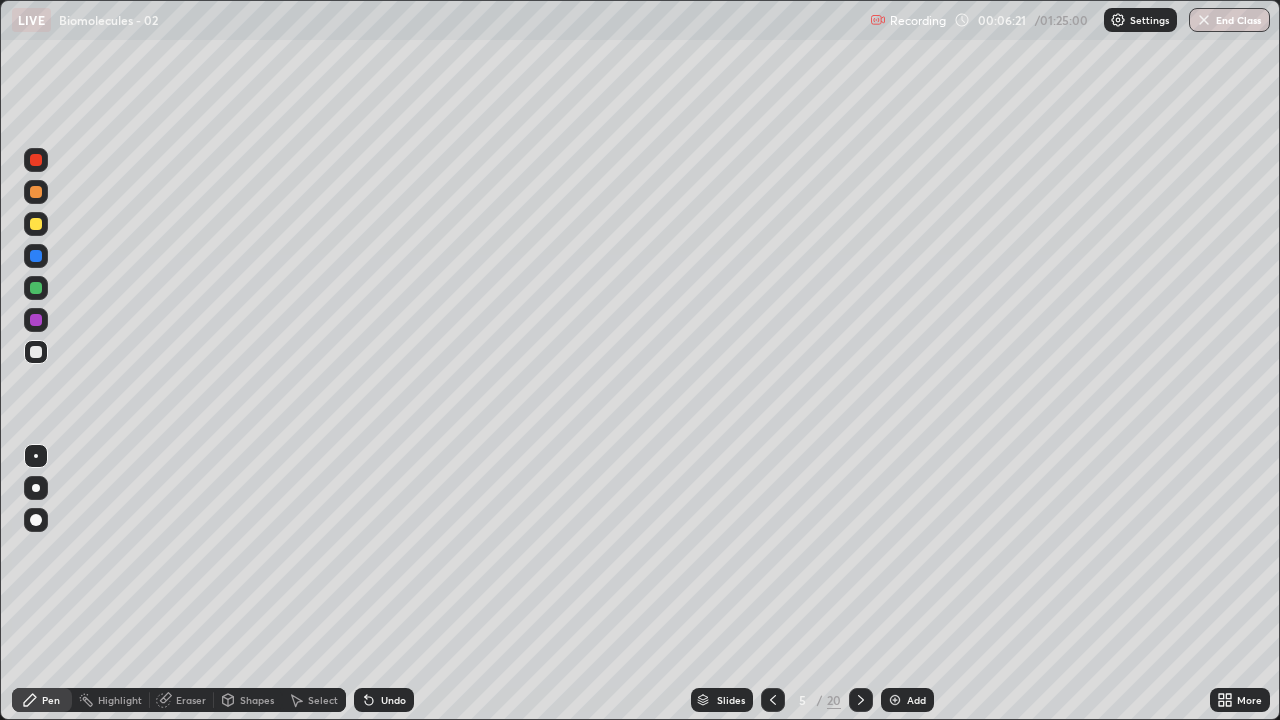 click at bounding box center (36, 320) 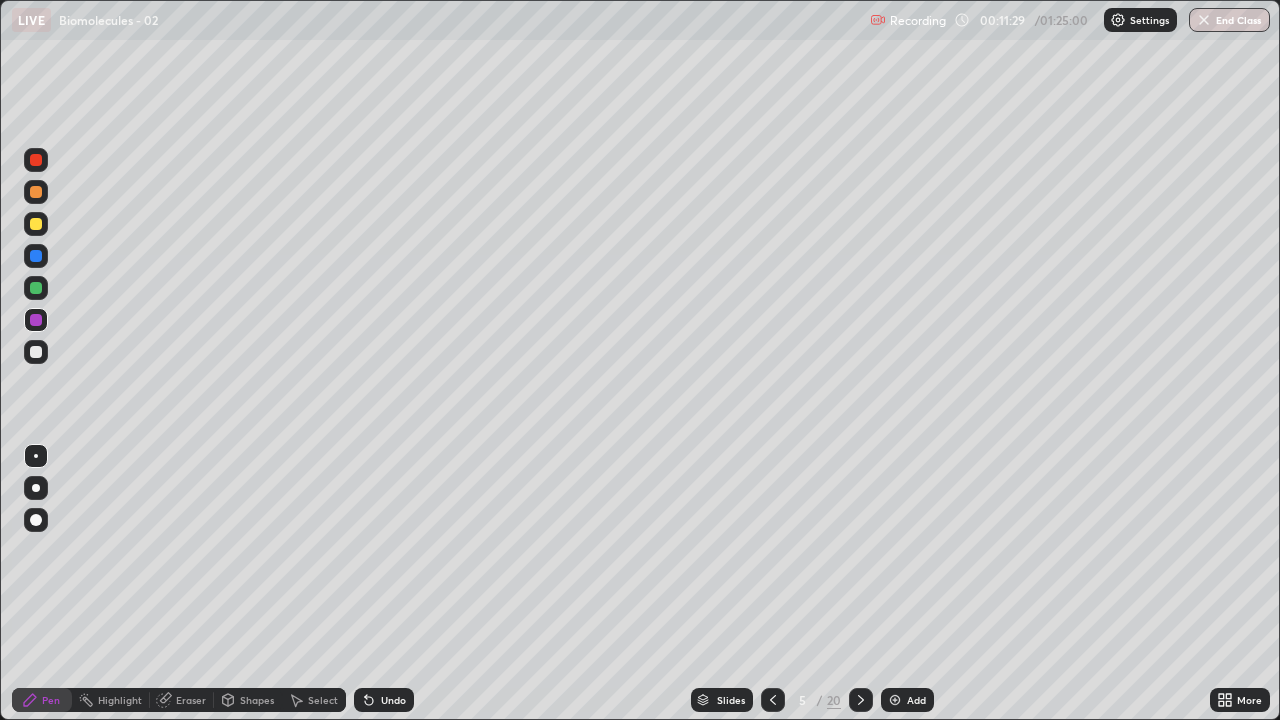 click 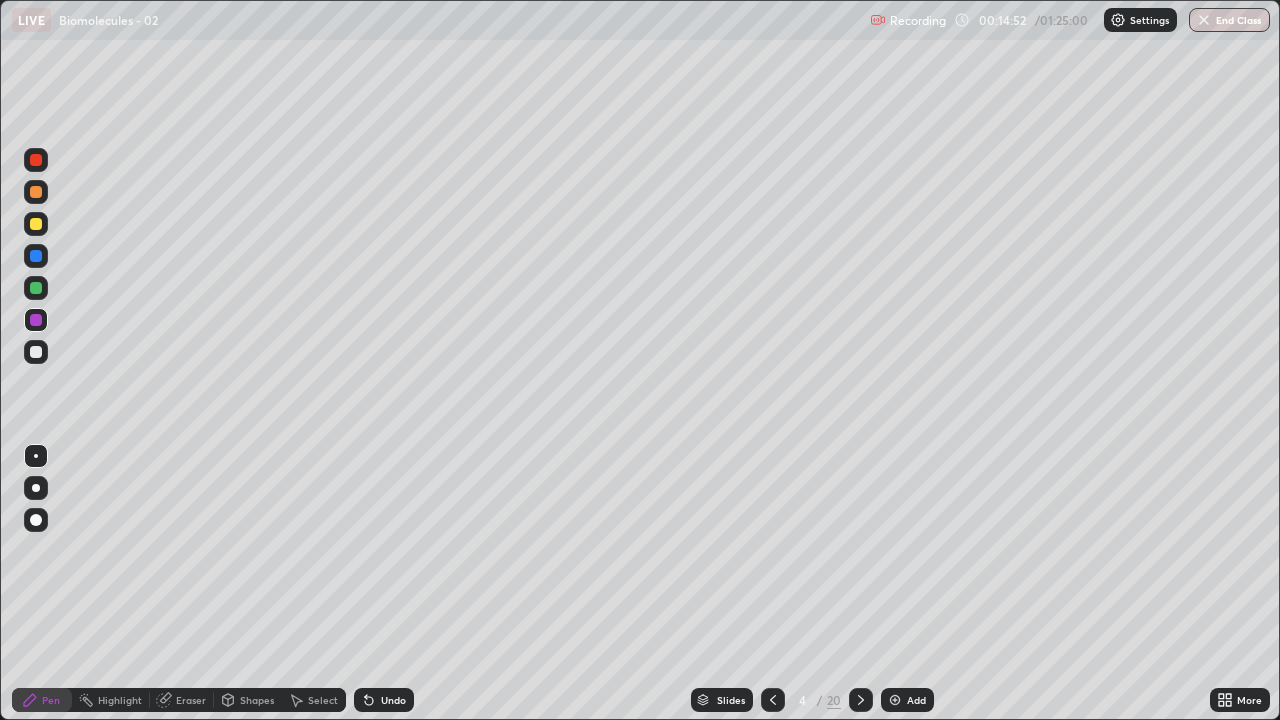 click at bounding box center (36, 352) 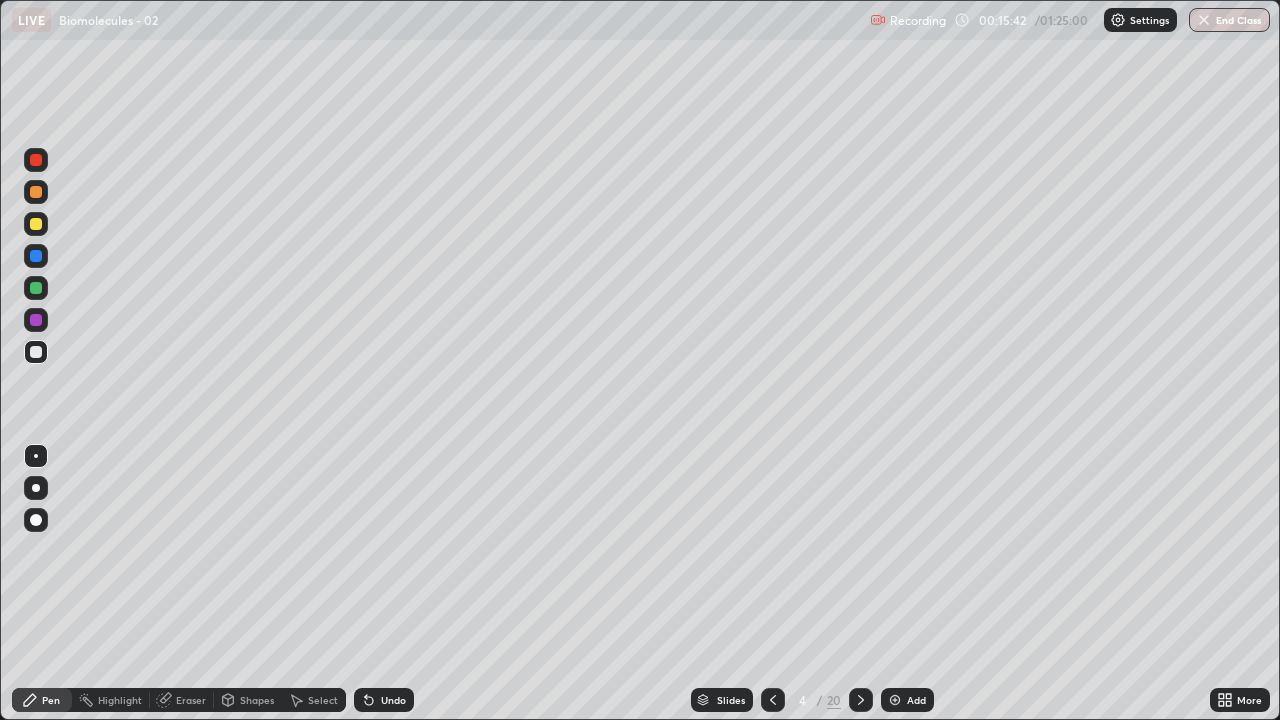 click on "Undo" at bounding box center (393, 700) 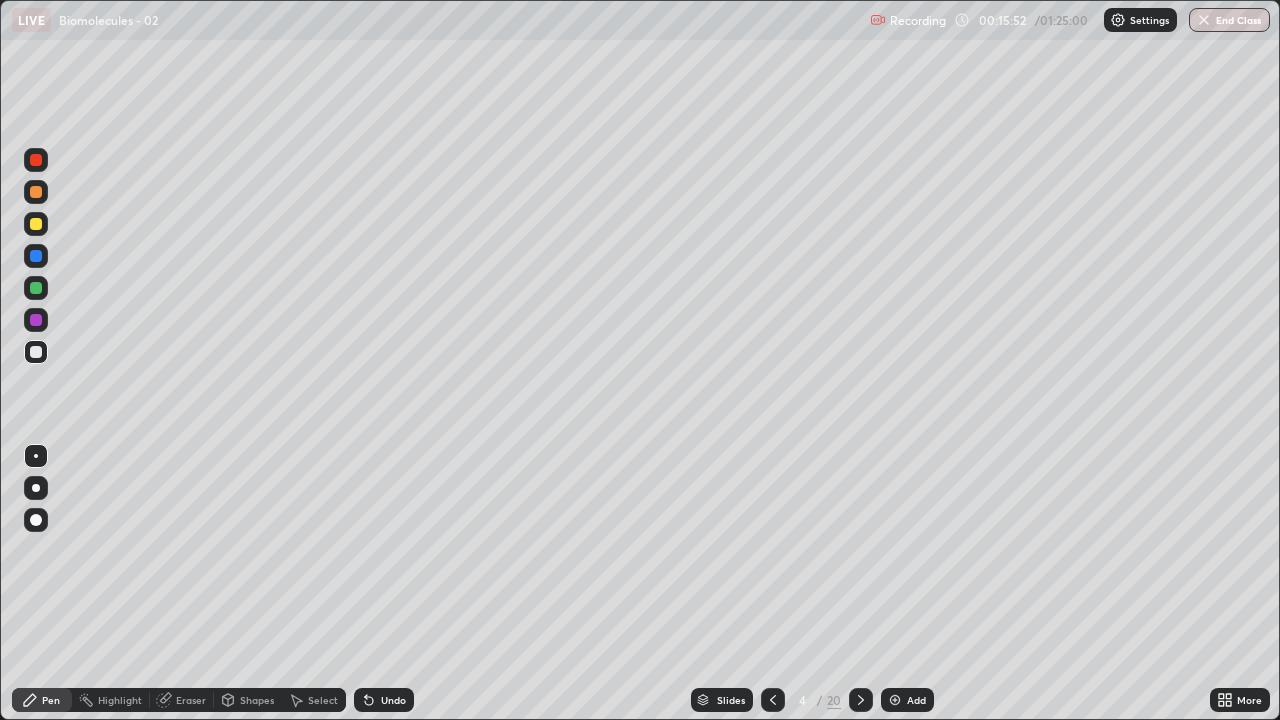click at bounding box center [36, 320] 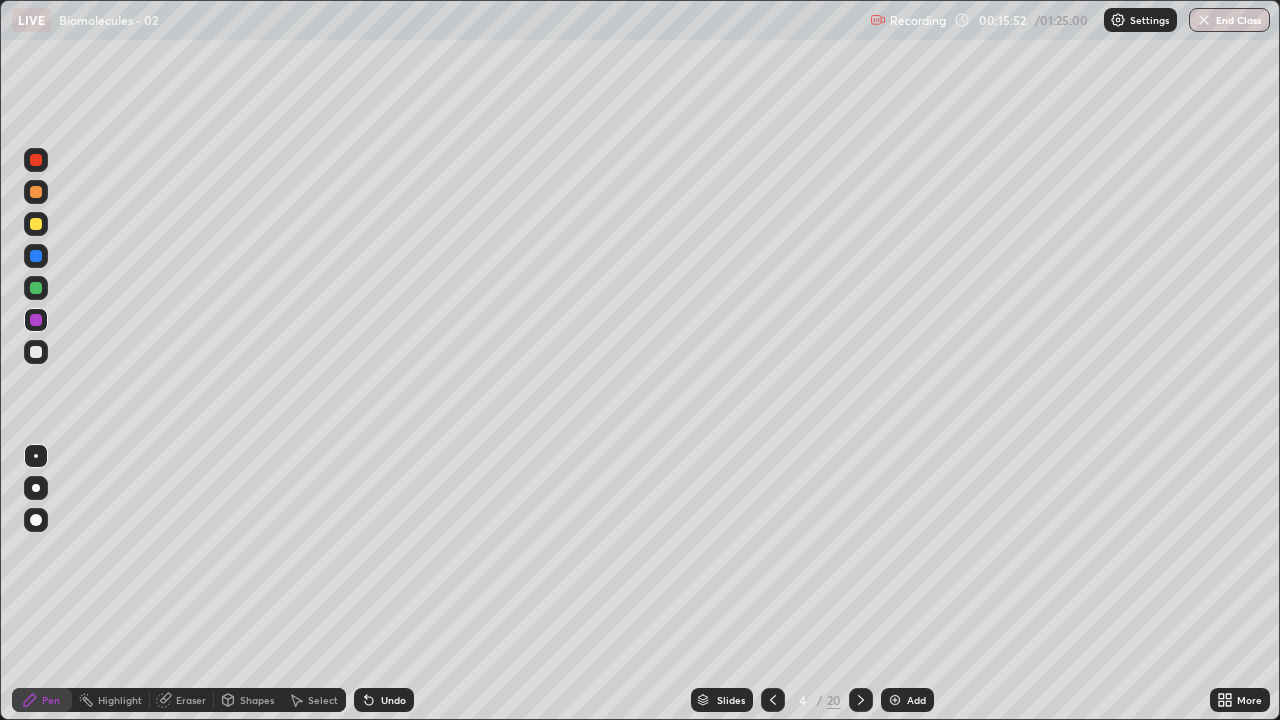click at bounding box center (36, 288) 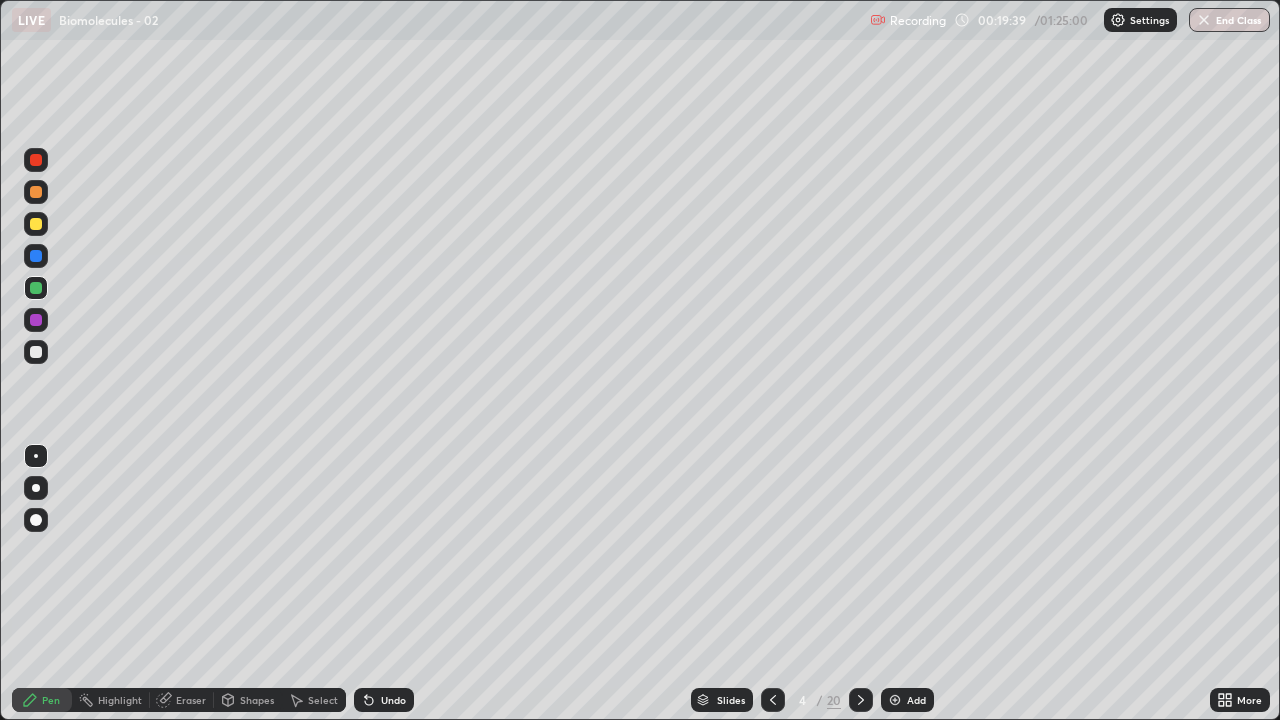 click at bounding box center (895, 700) 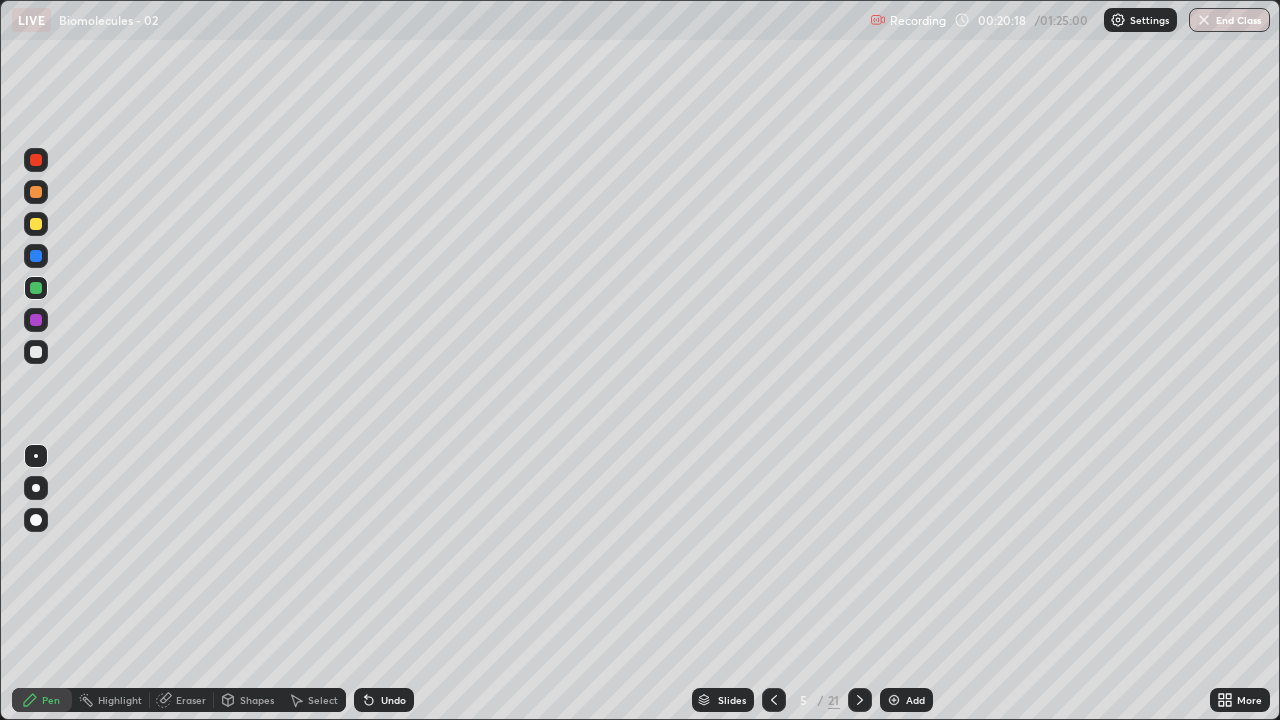 click 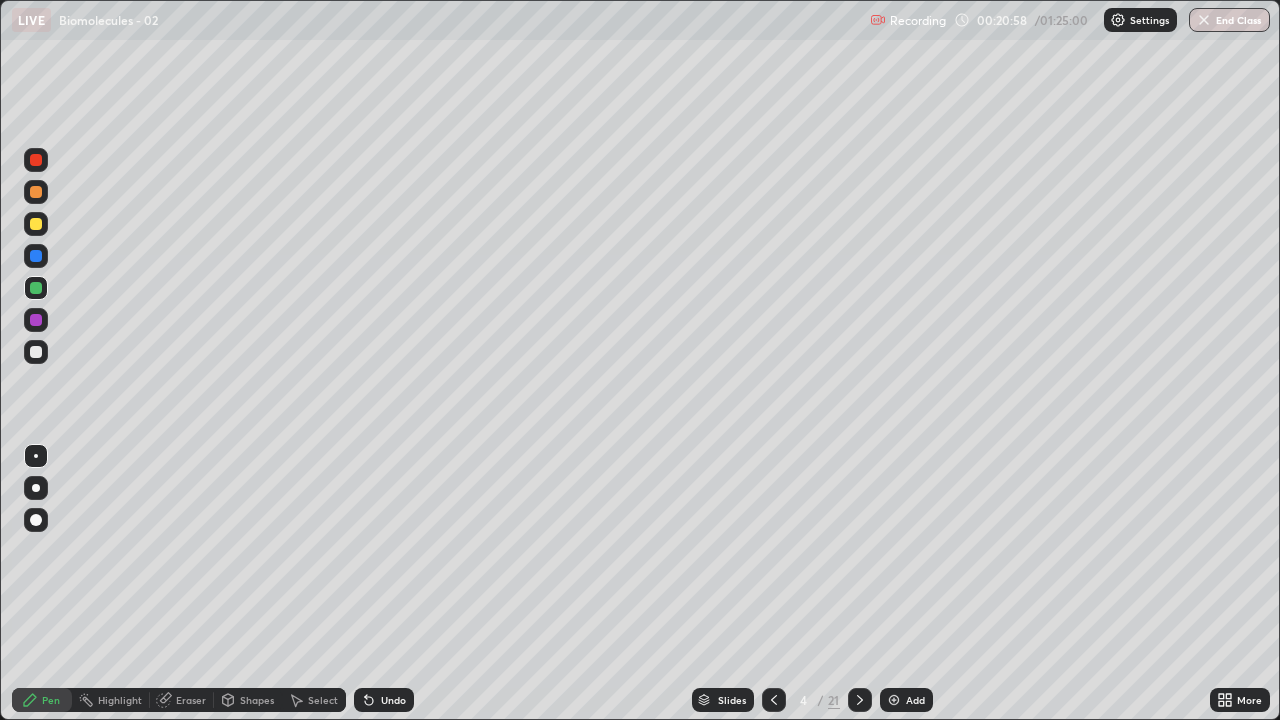 click on "Shapes" at bounding box center [257, 700] 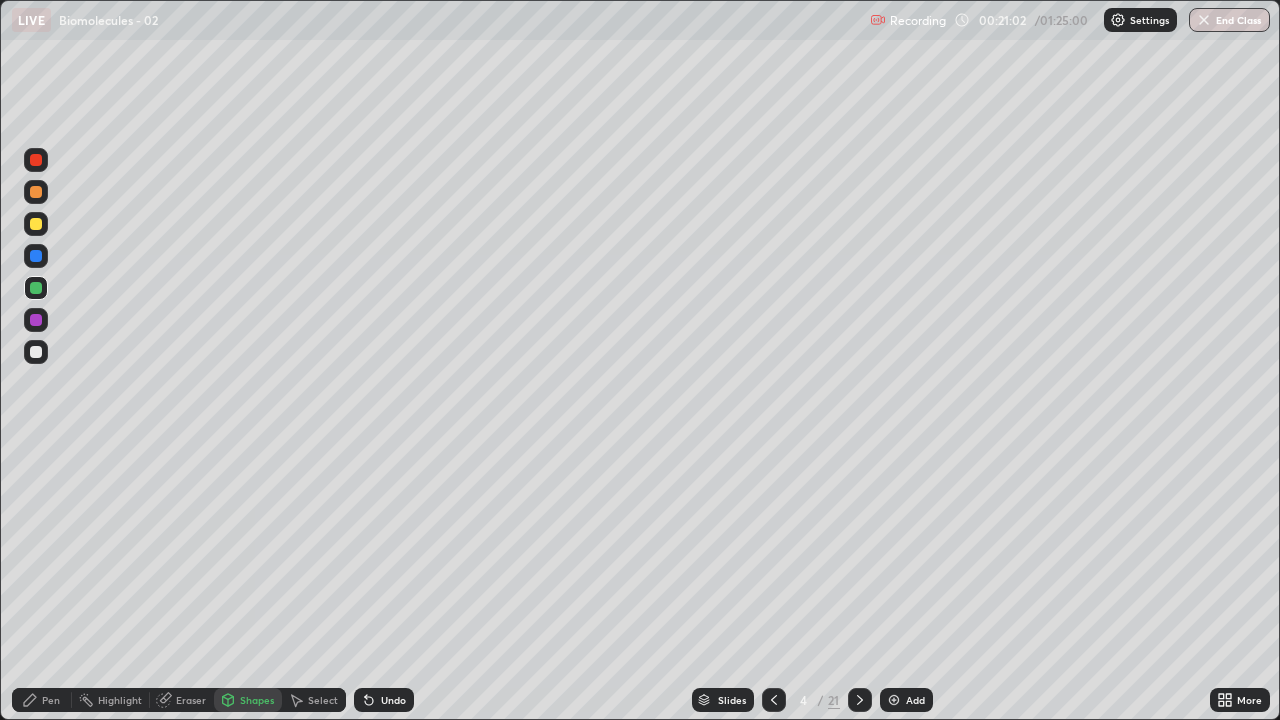 click 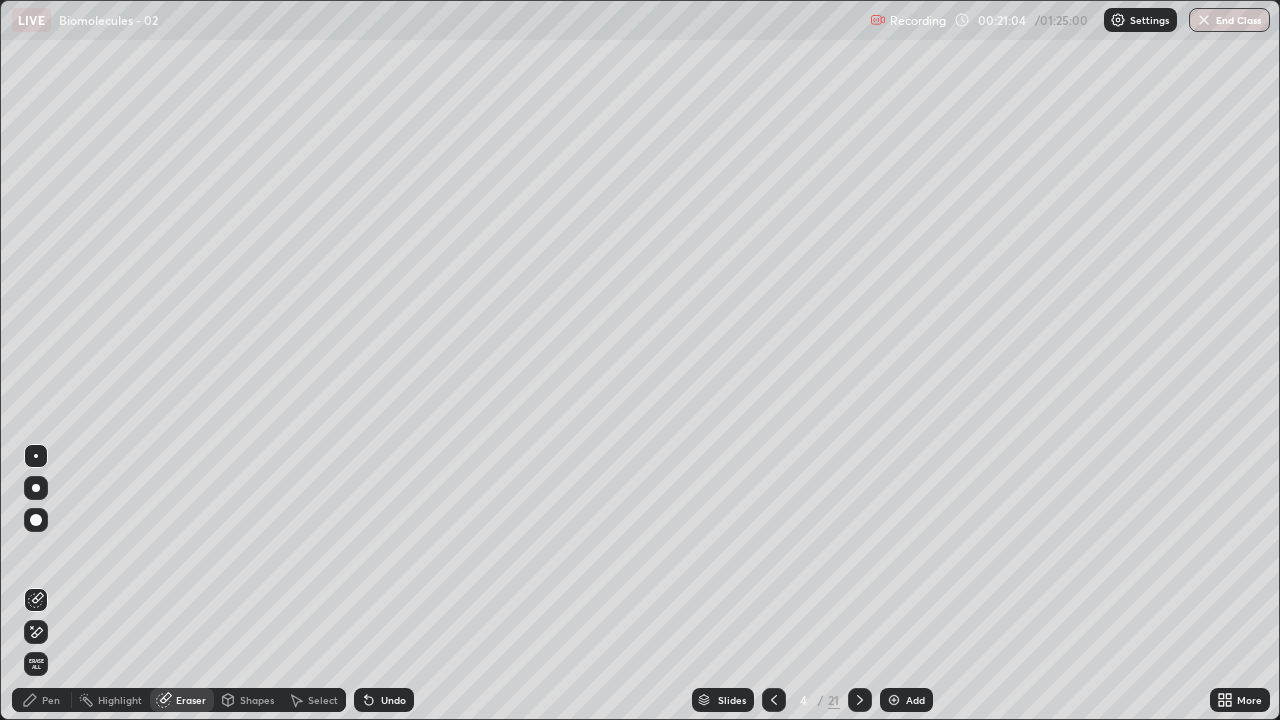 click on "Pen" at bounding box center [51, 700] 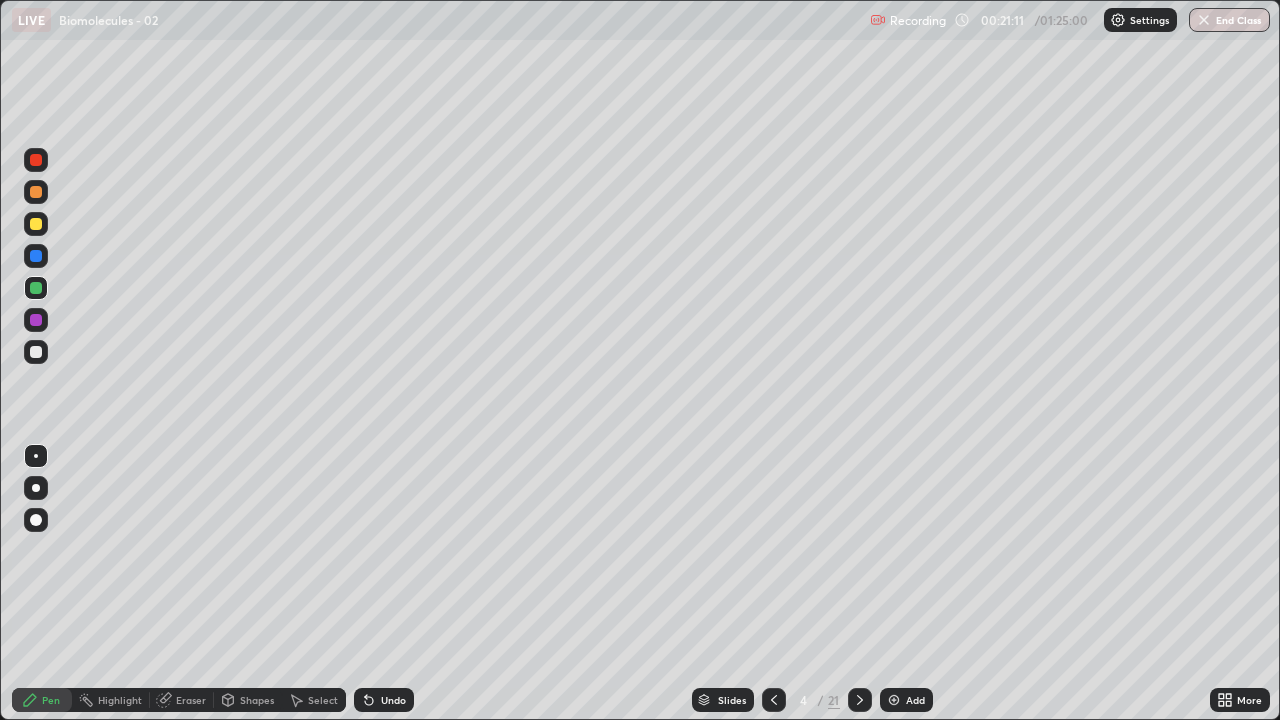 click on "Eraser" at bounding box center [191, 700] 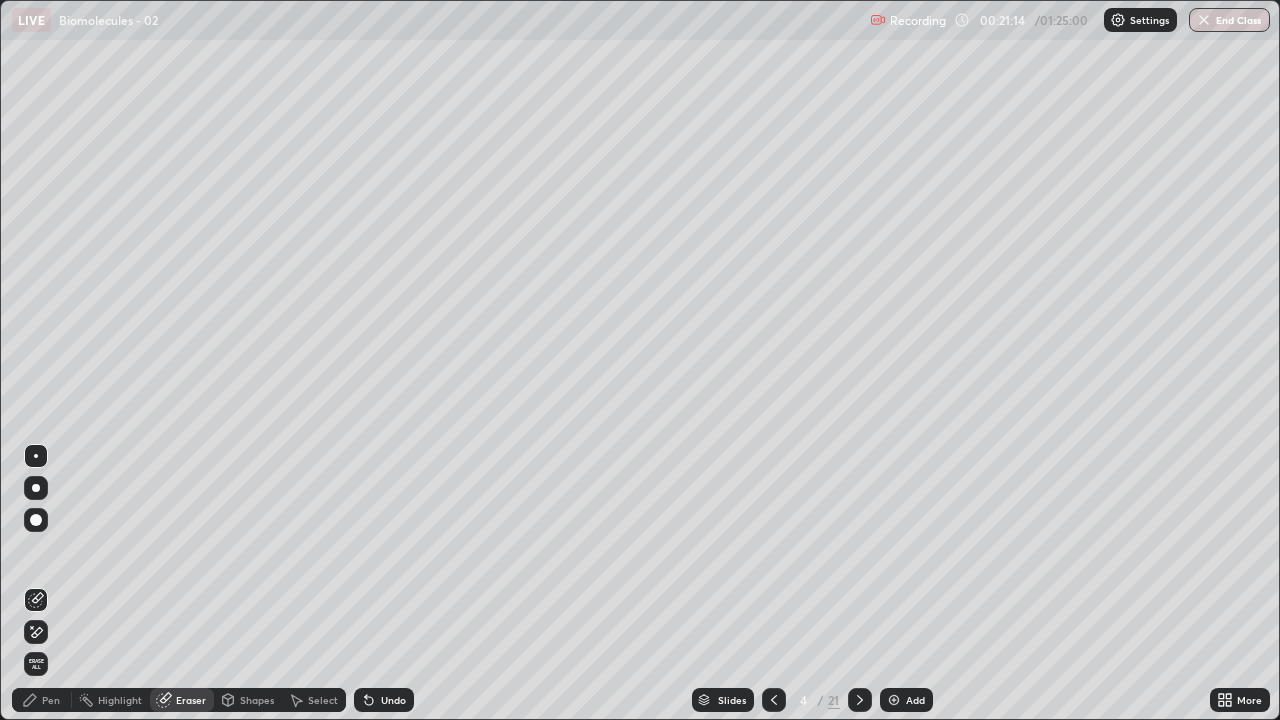 click on "Pen" at bounding box center (51, 700) 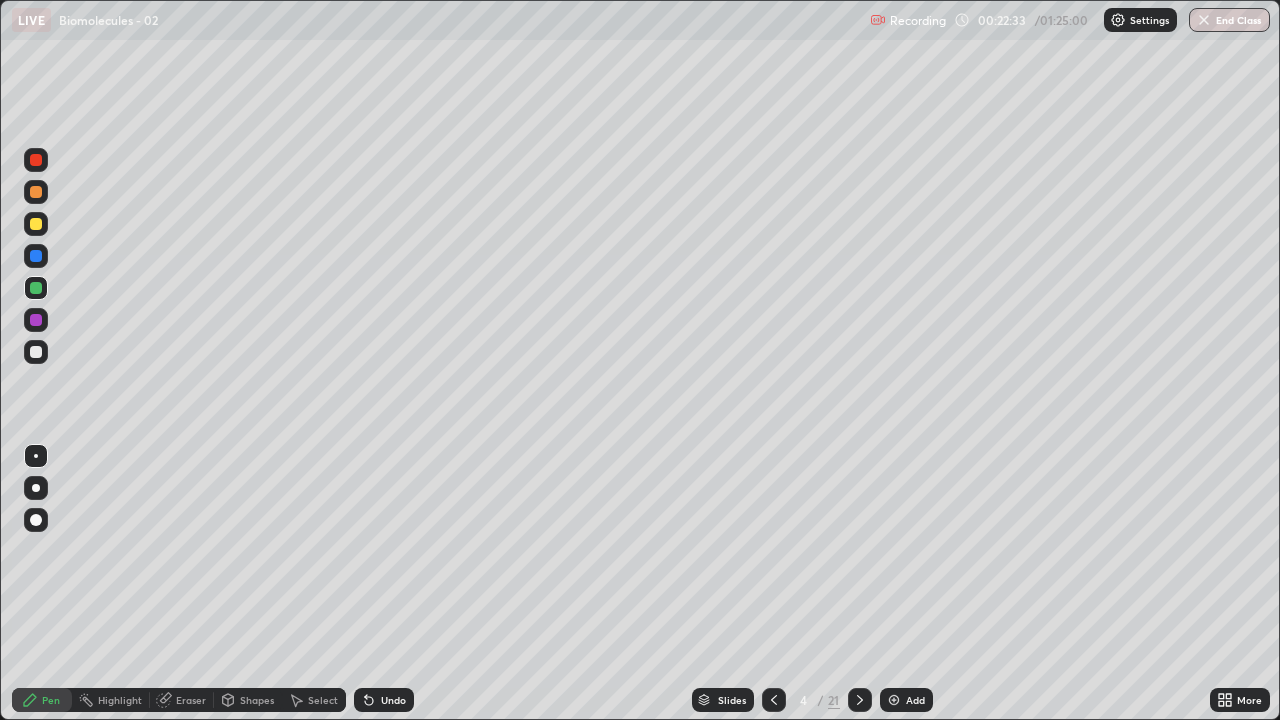 click on "Eraser" at bounding box center [182, 700] 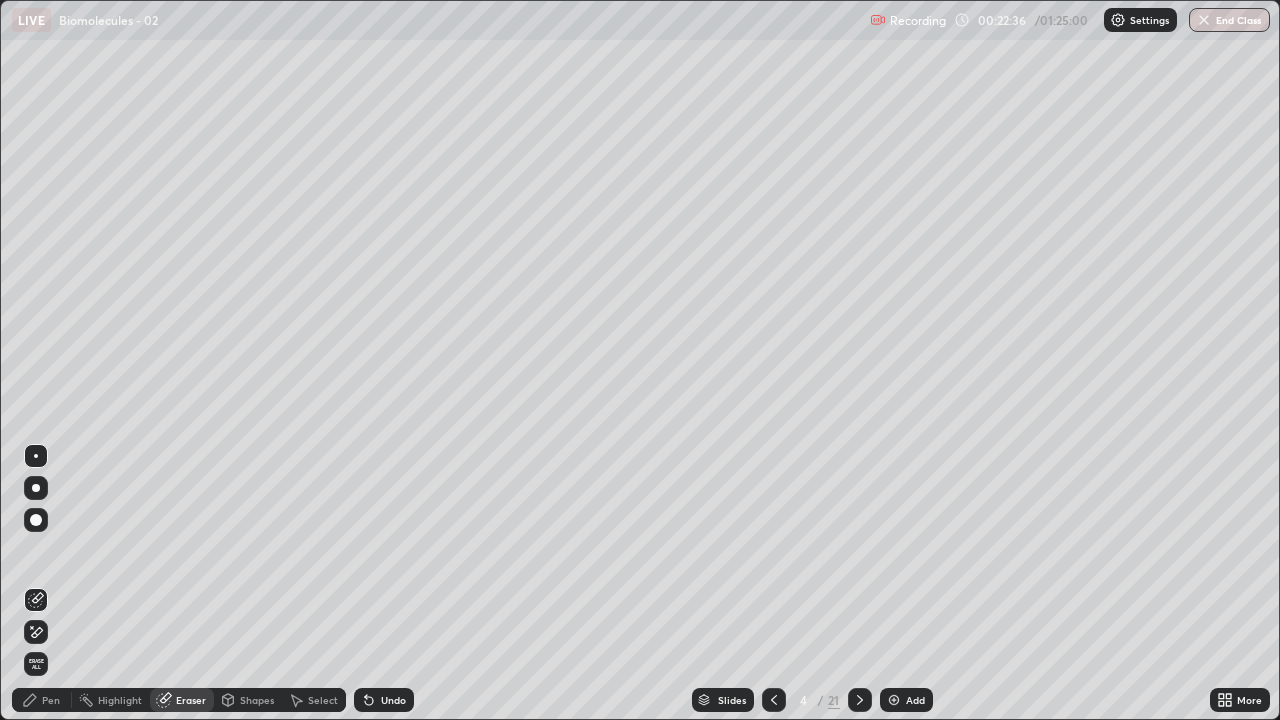 click 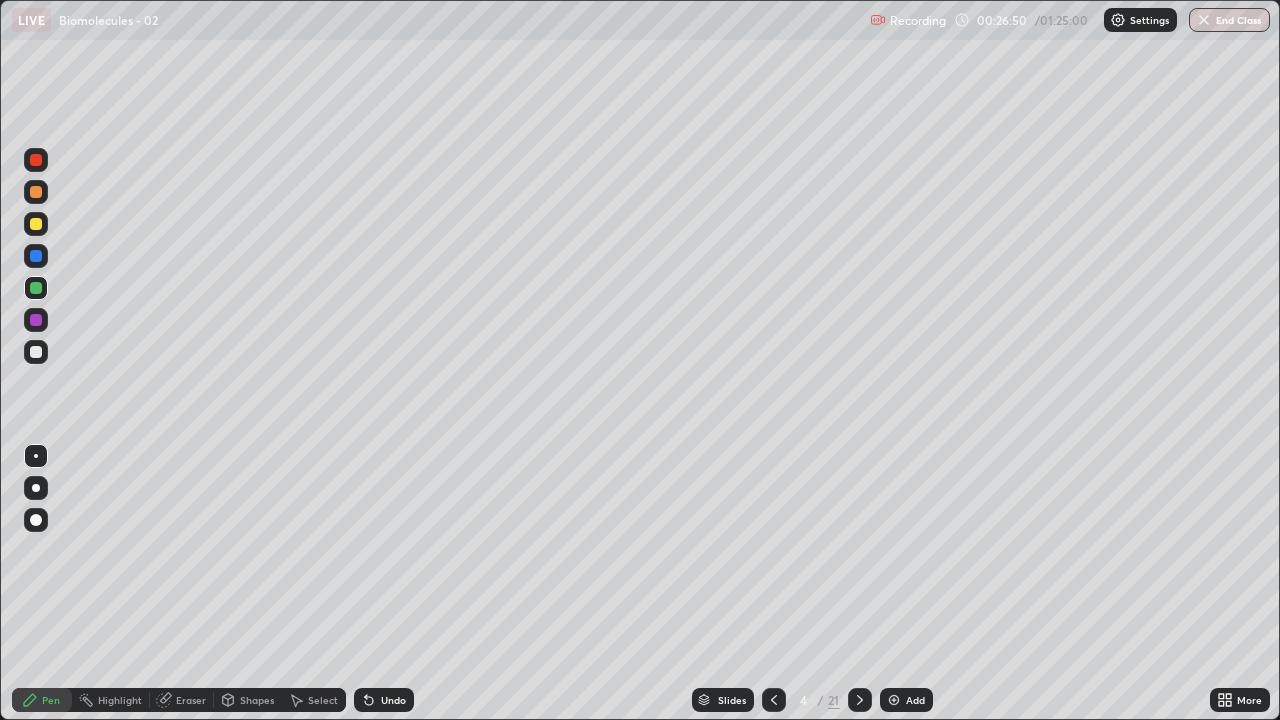 click on "Add" at bounding box center (906, 700) 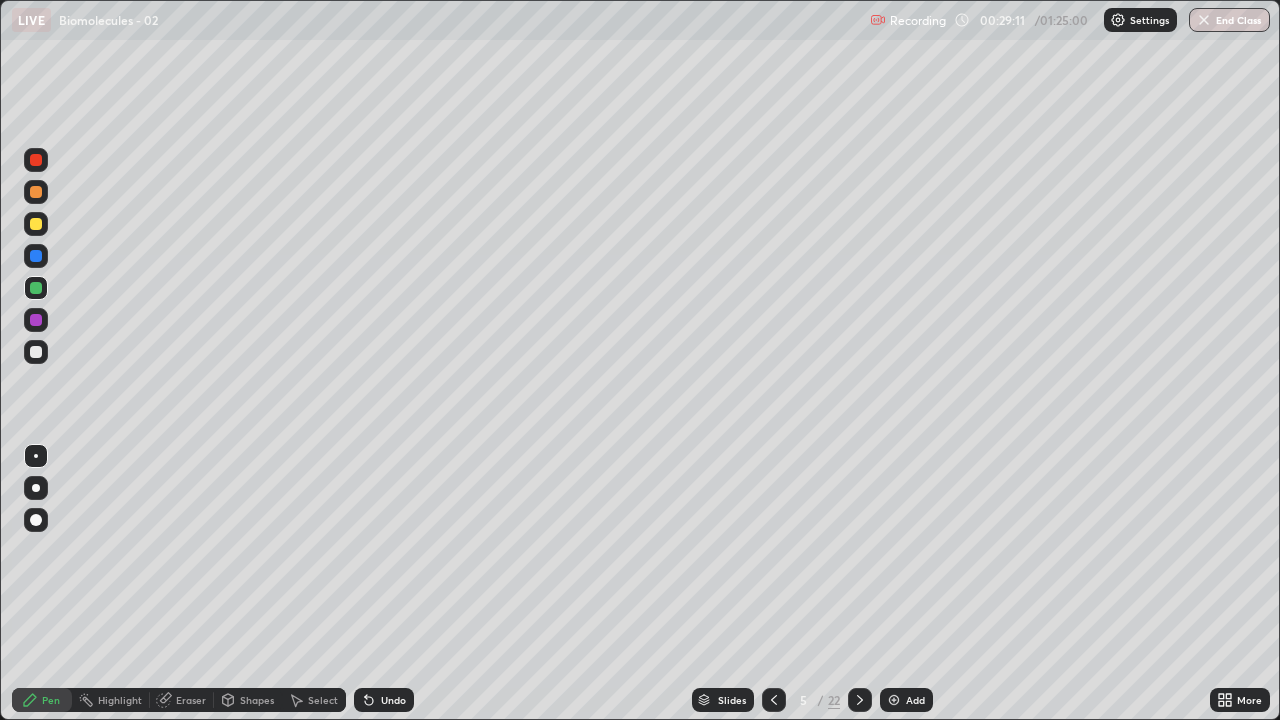 click at bounding box center (36, 352) 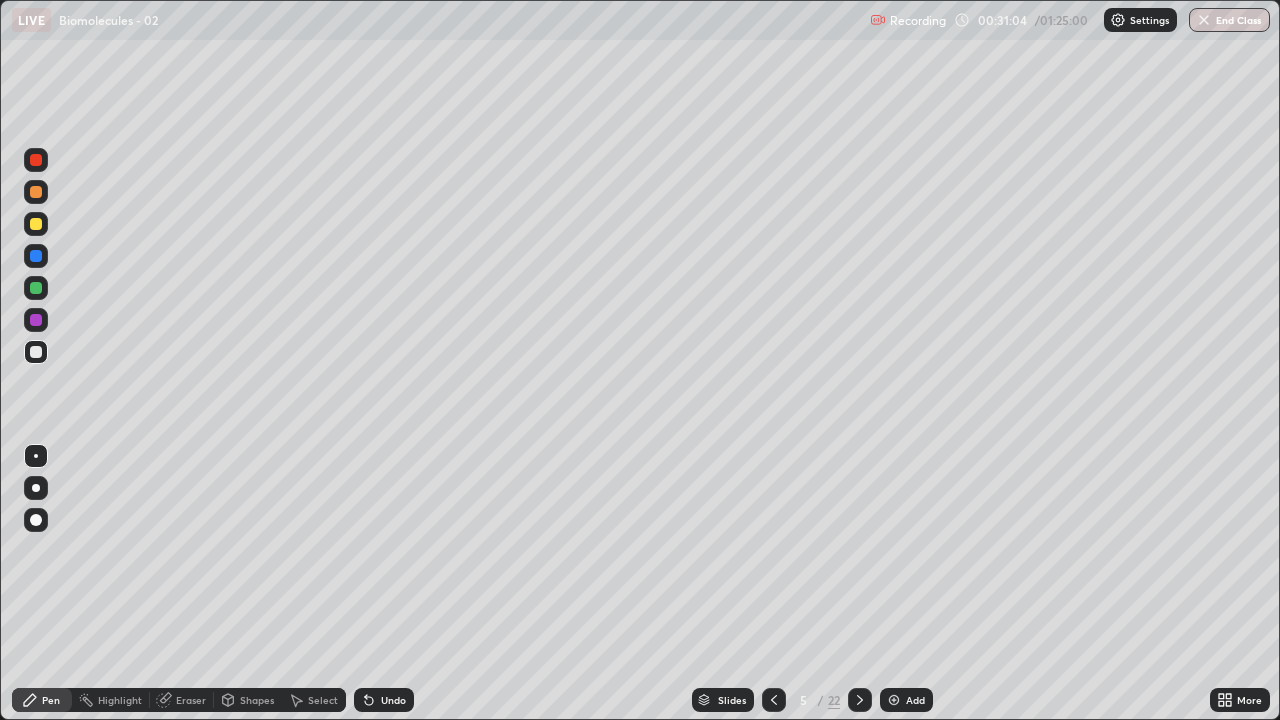 click 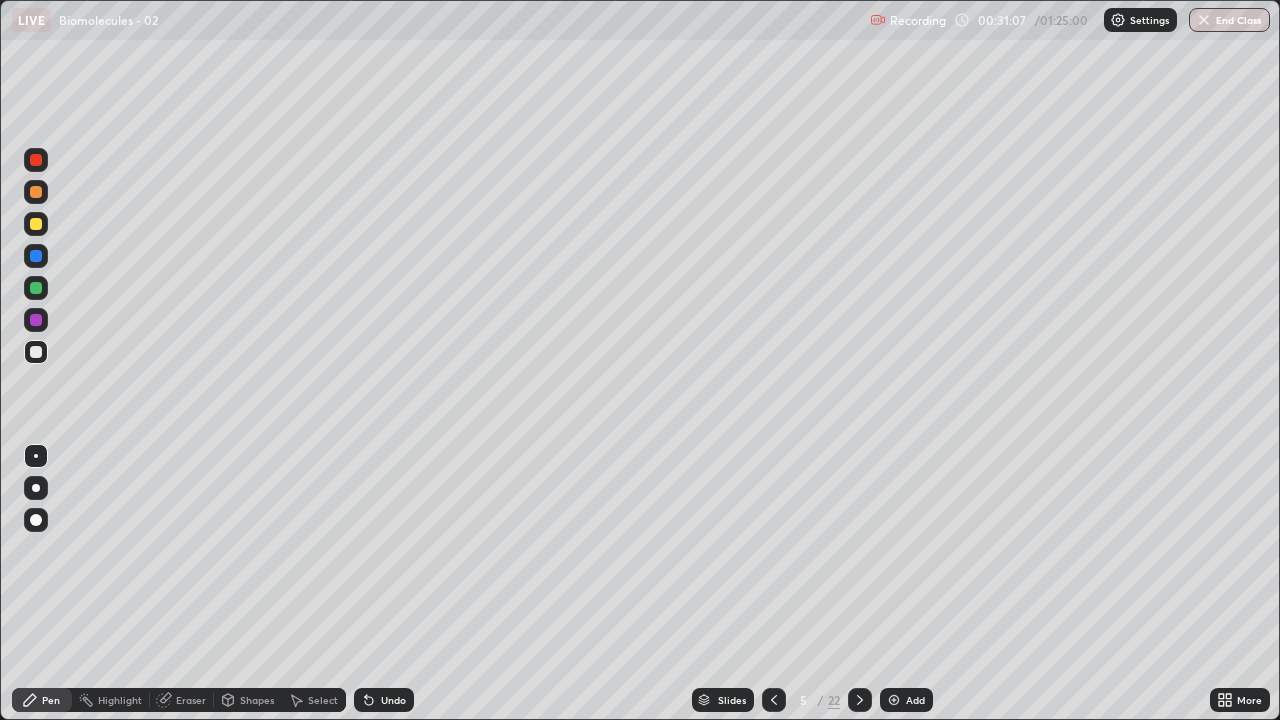 click at bounding box center (894, 700) 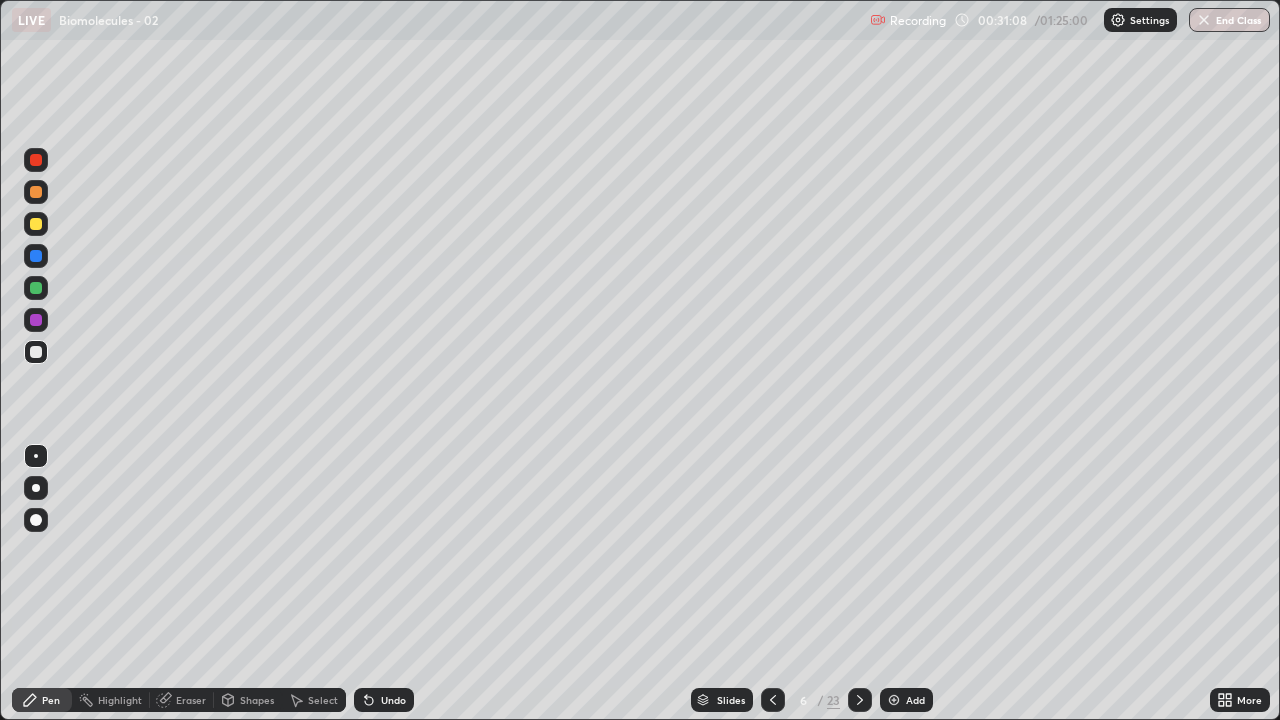 click 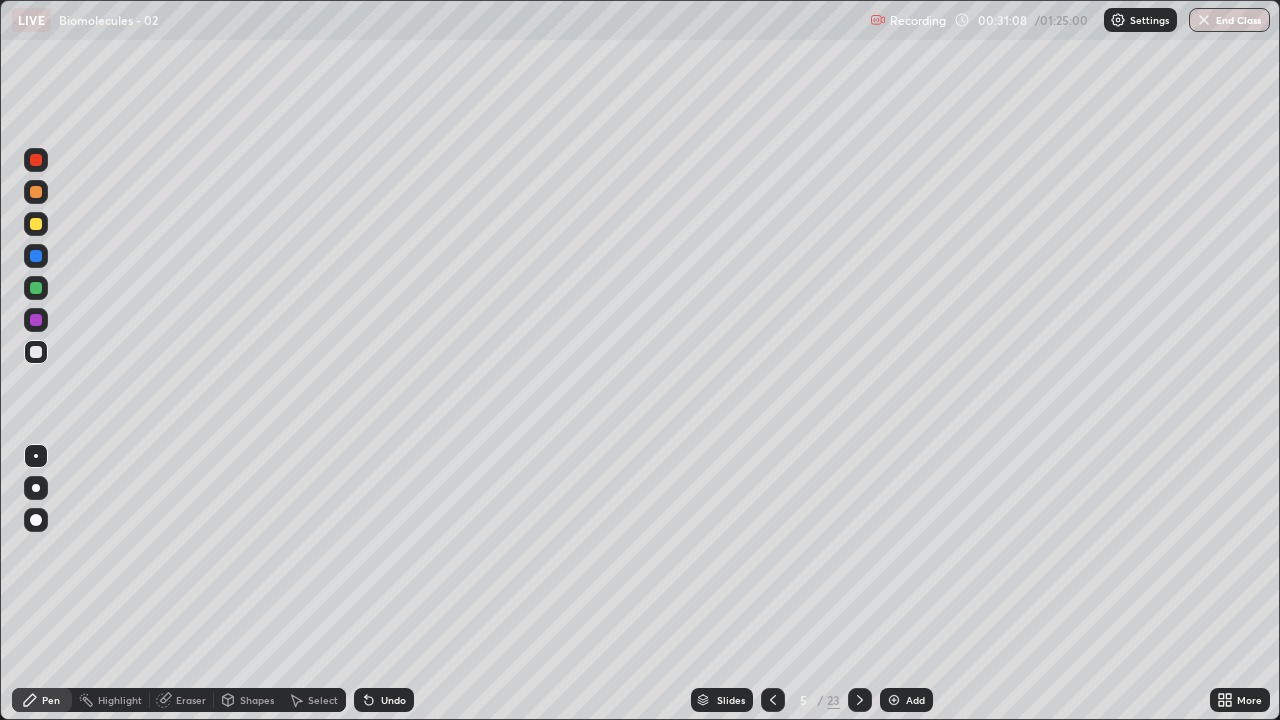 click at bounding box center (773, 700) 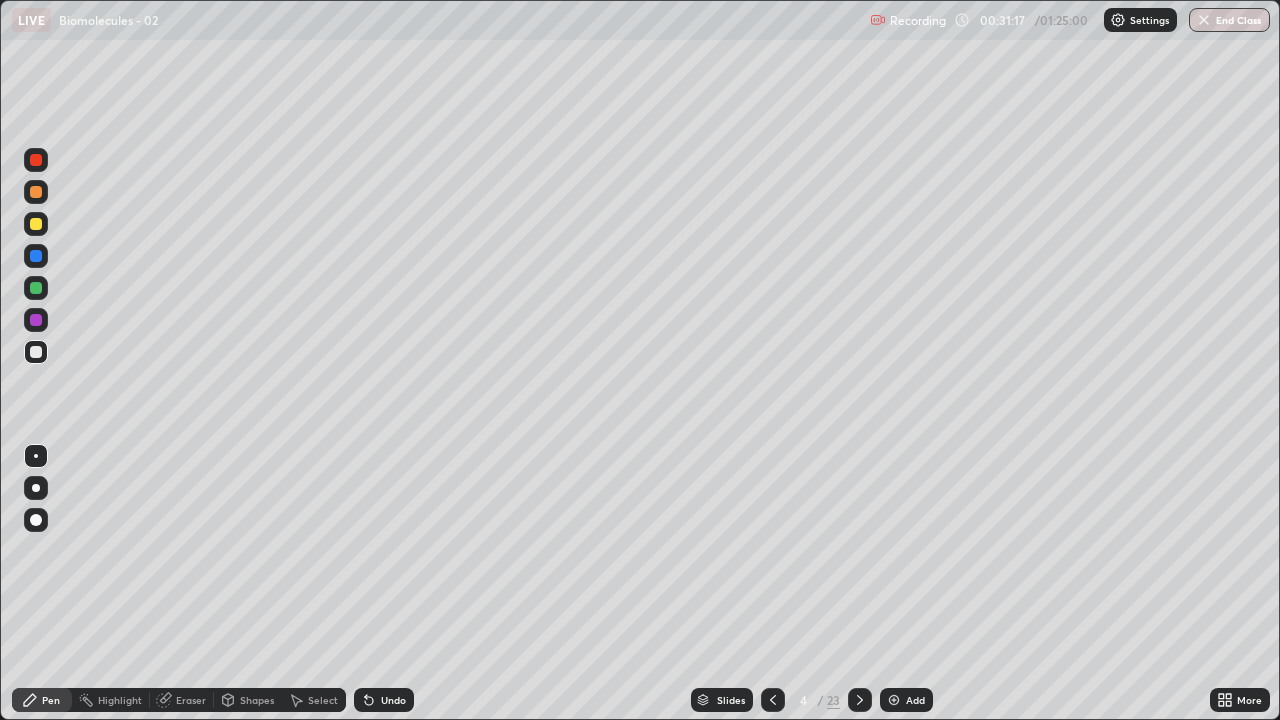 click at bounding box center [894, 700] 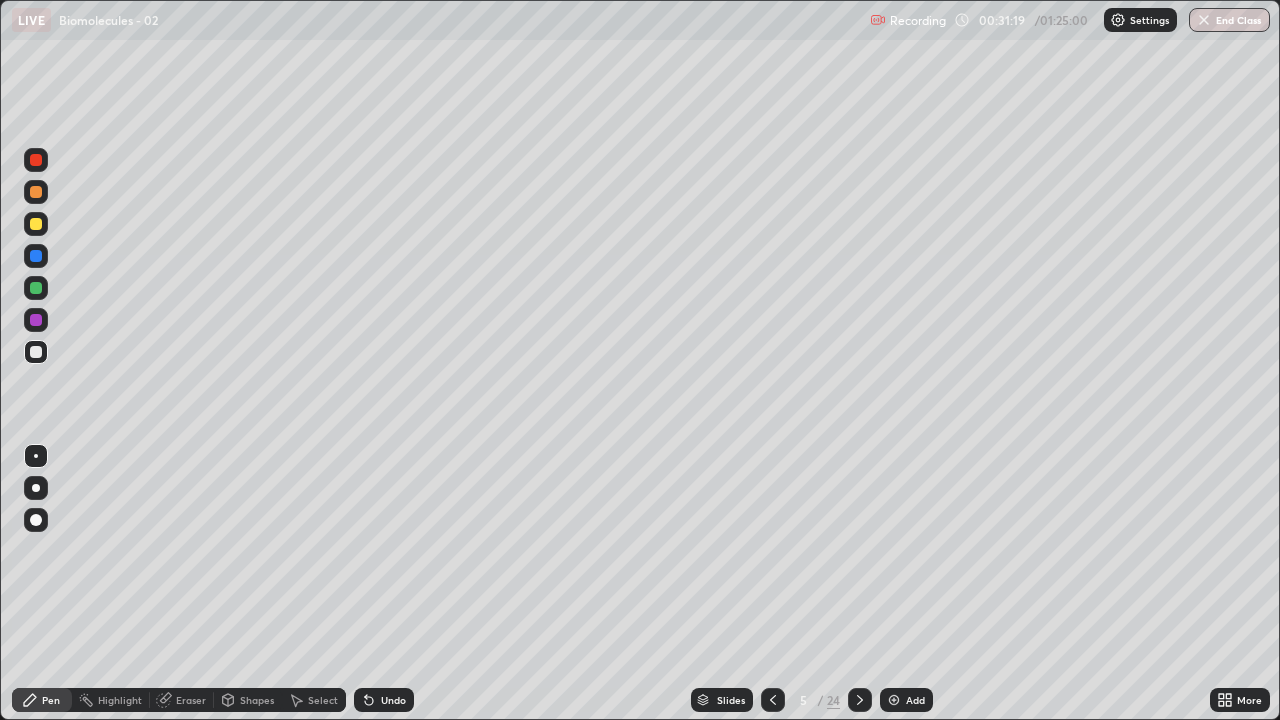 click at bounding box center (36, 488) 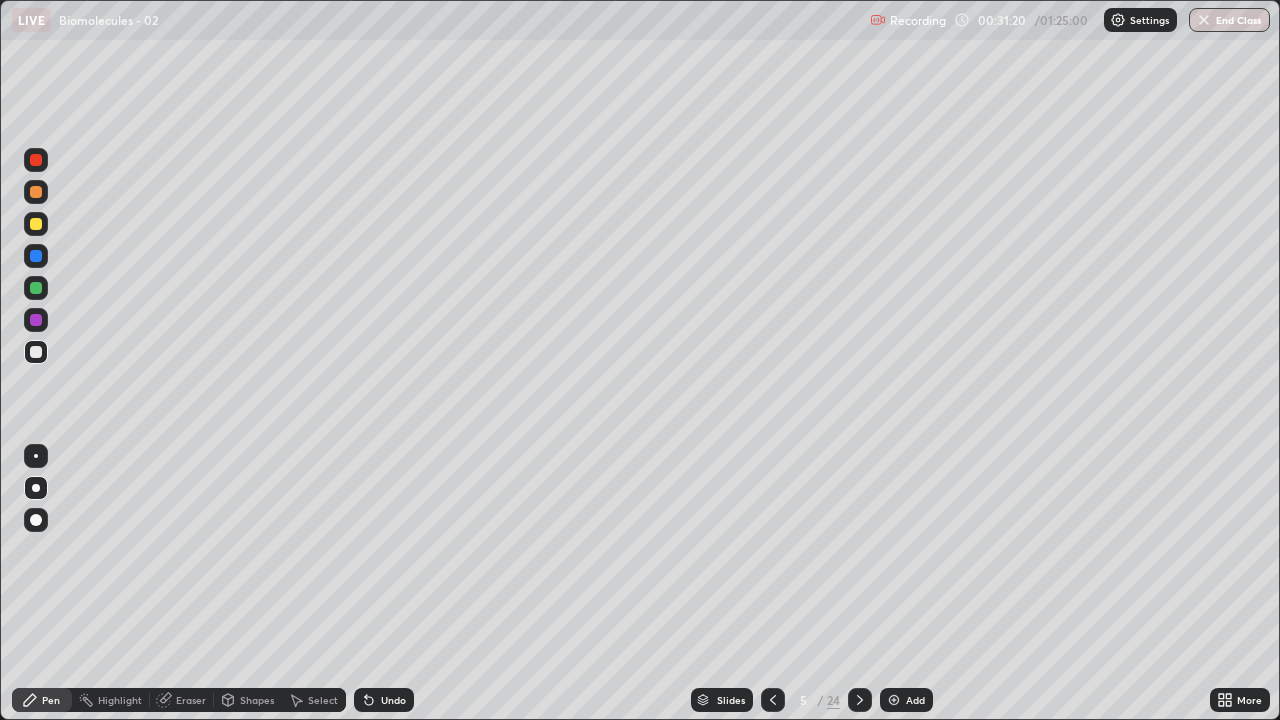 click on "Pen" at bounding box center [51, 700] 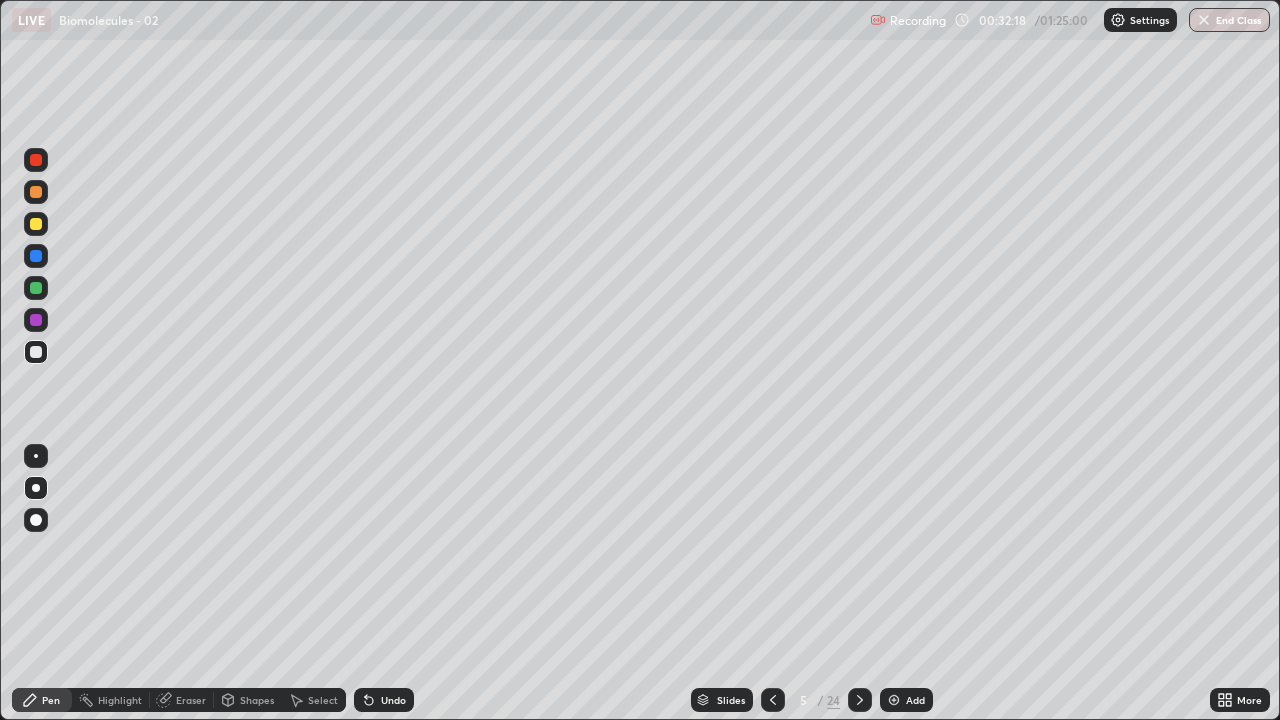 click at bounding box center [36, 288] 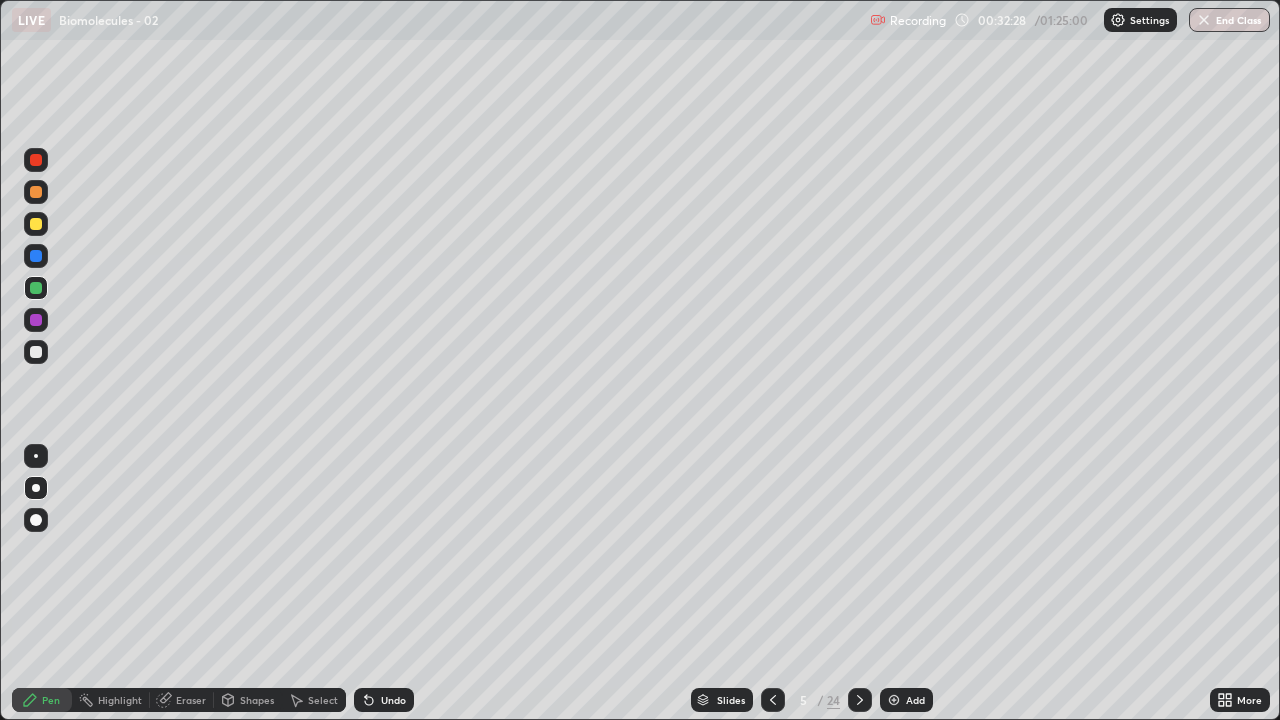 click on "Undo" at bounding box center (393, 700) 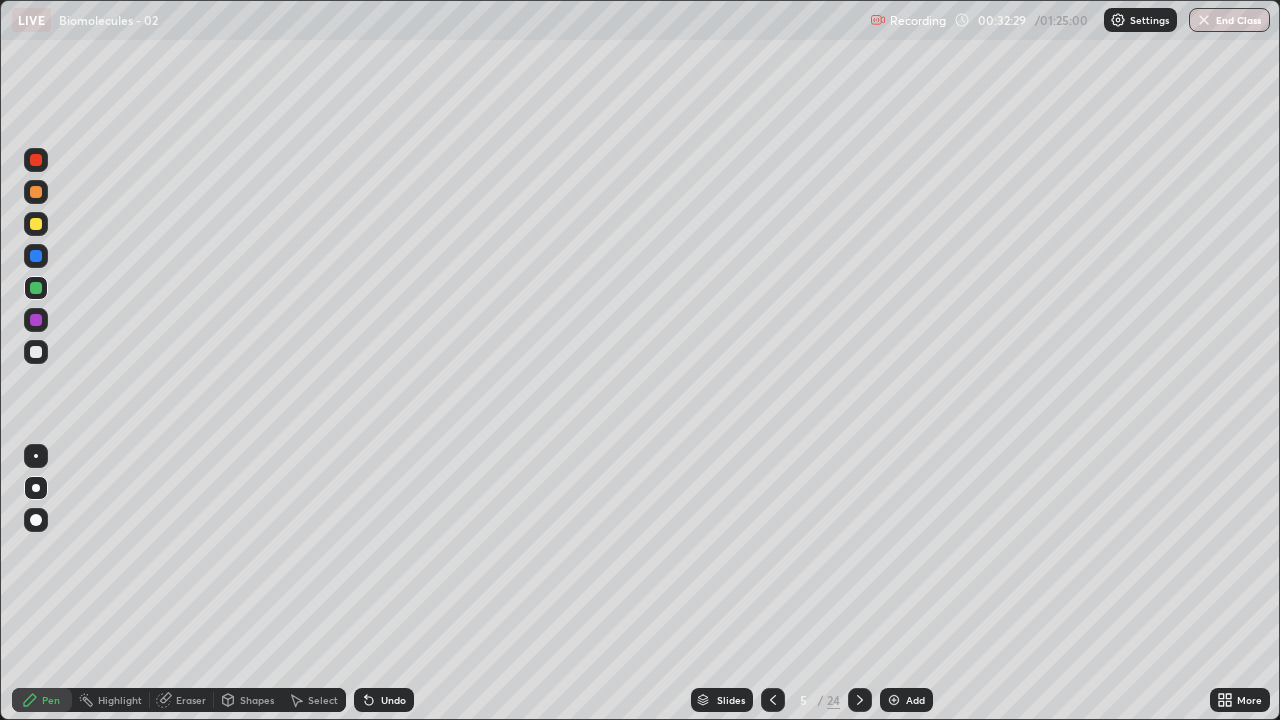 click on "Undo" at bounding box center [393, 700] 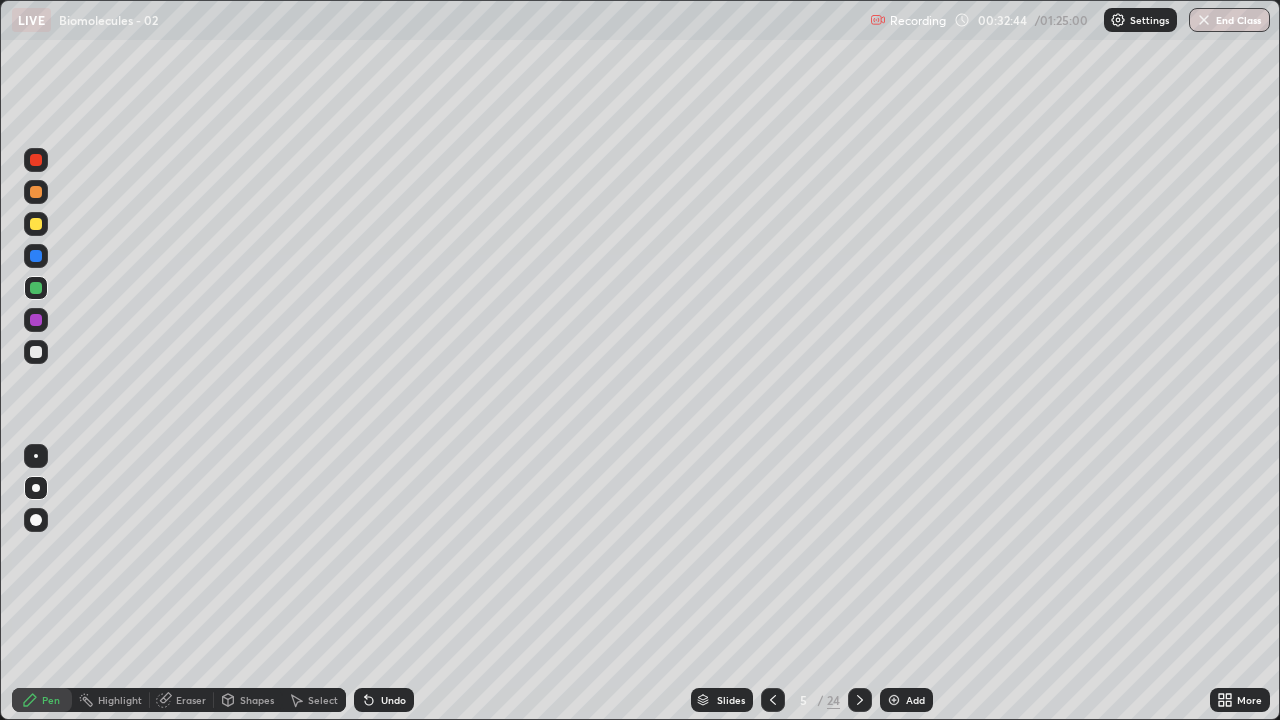 click at bounding box center (36, 520) 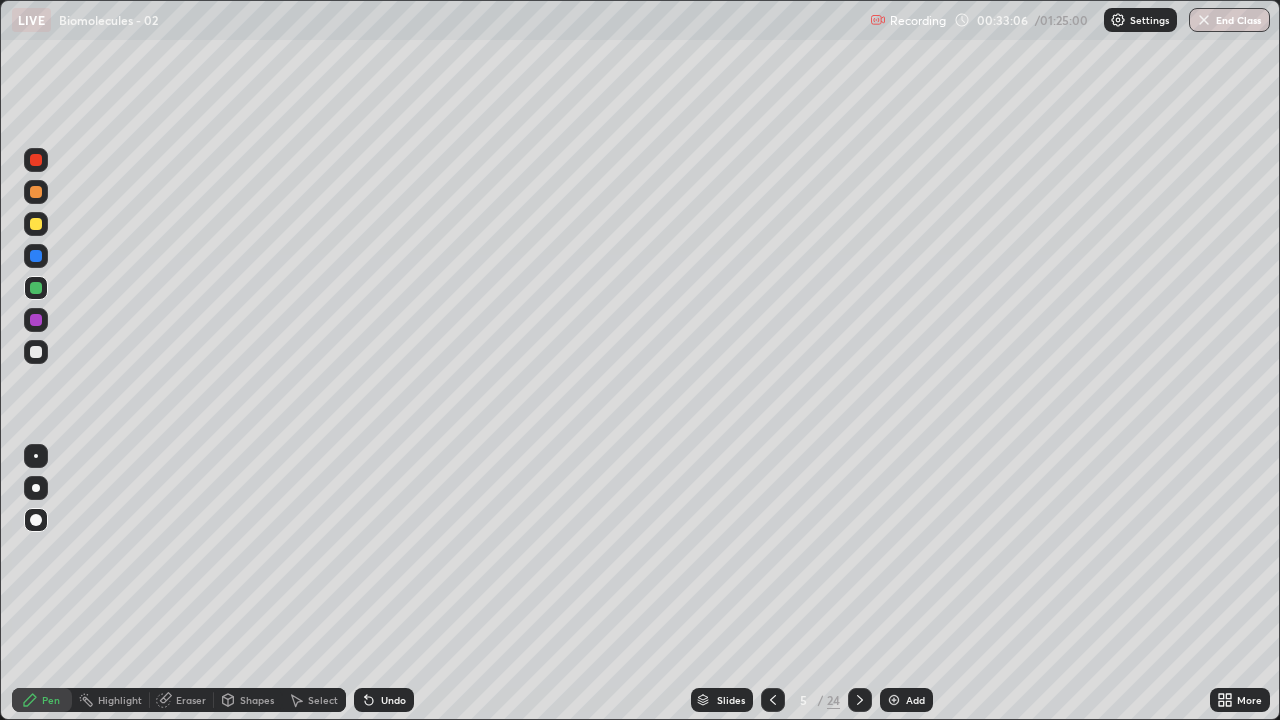 click at bounding box center [36, 352] 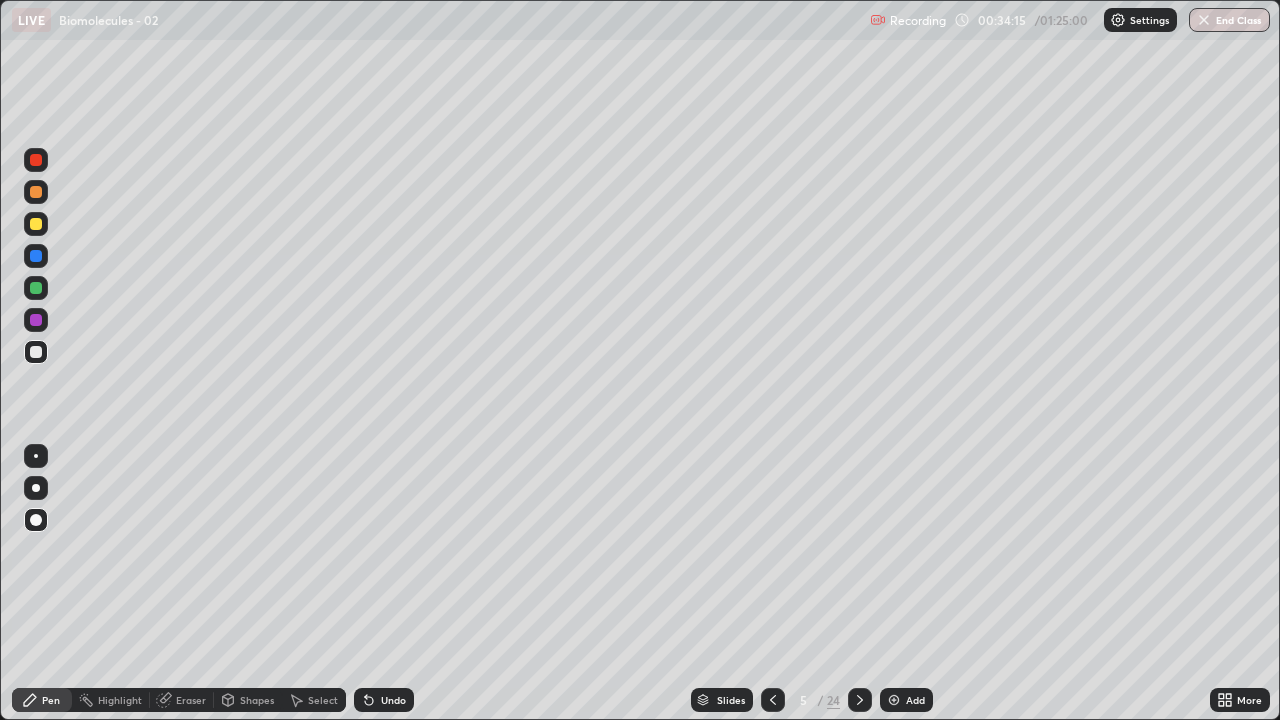 click at bounding box center (36, 320) 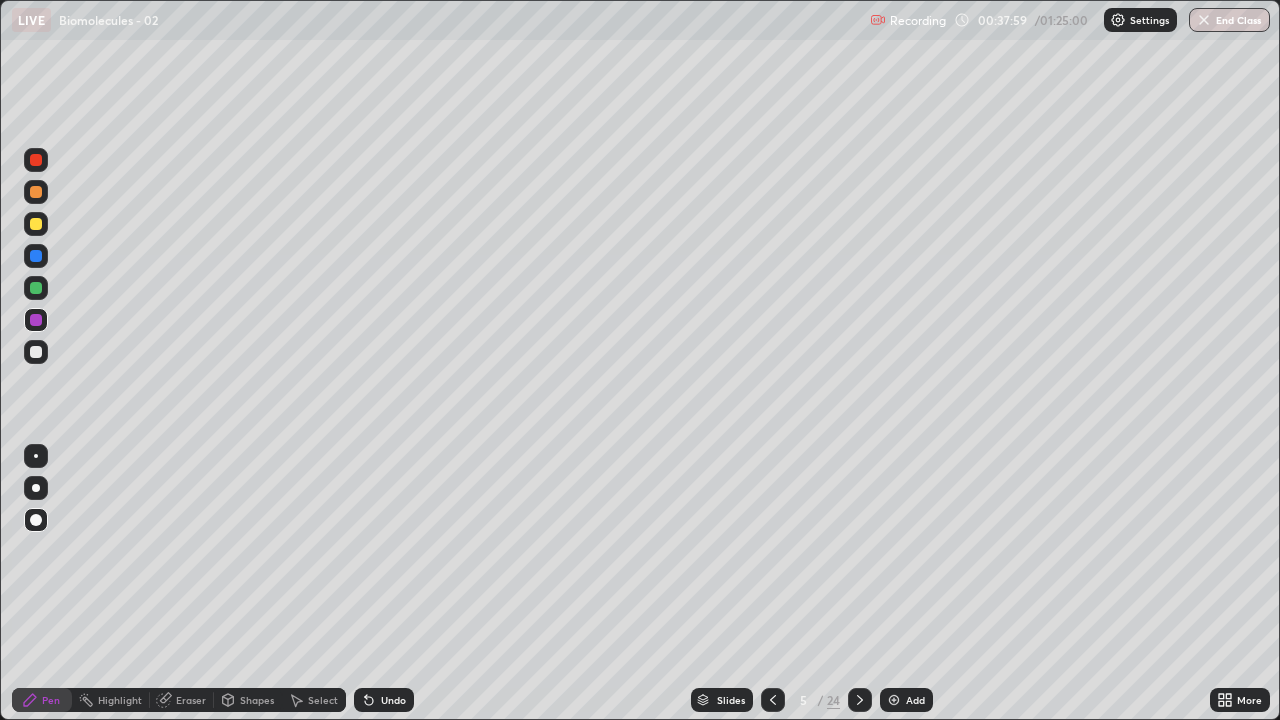 click at bounding box center [36, 456] 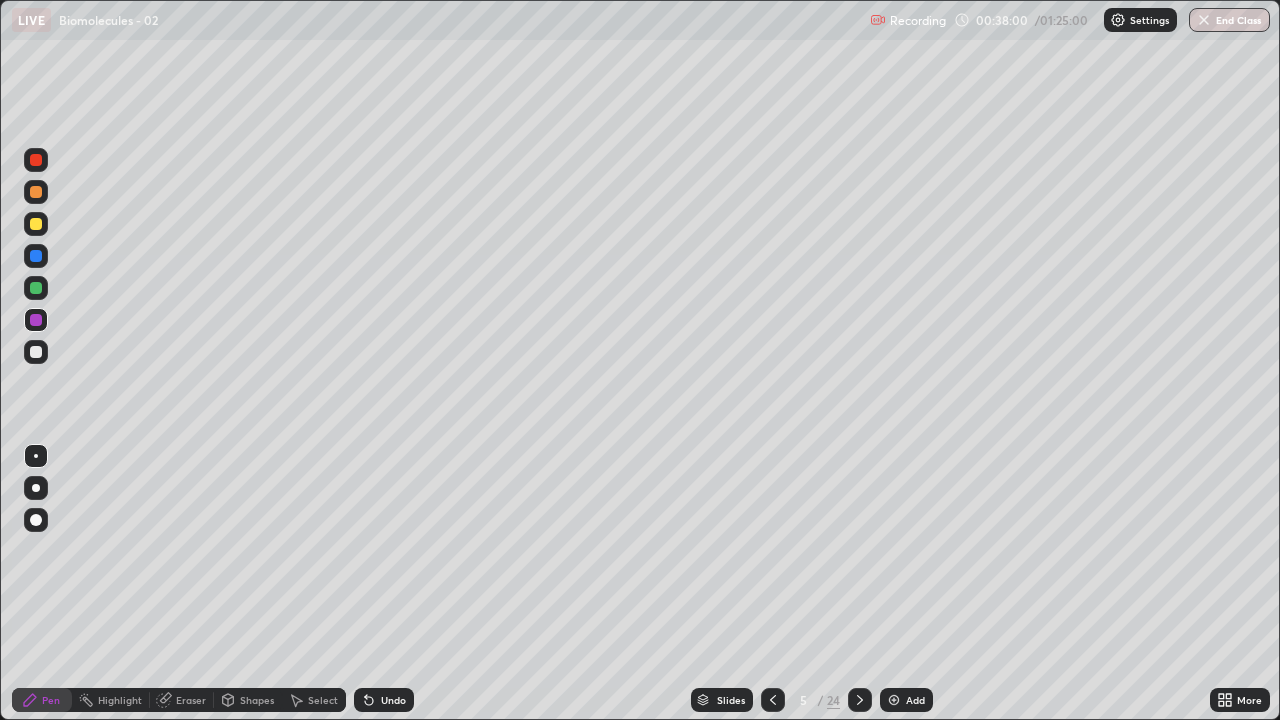 click at bounding box center [36, 488] 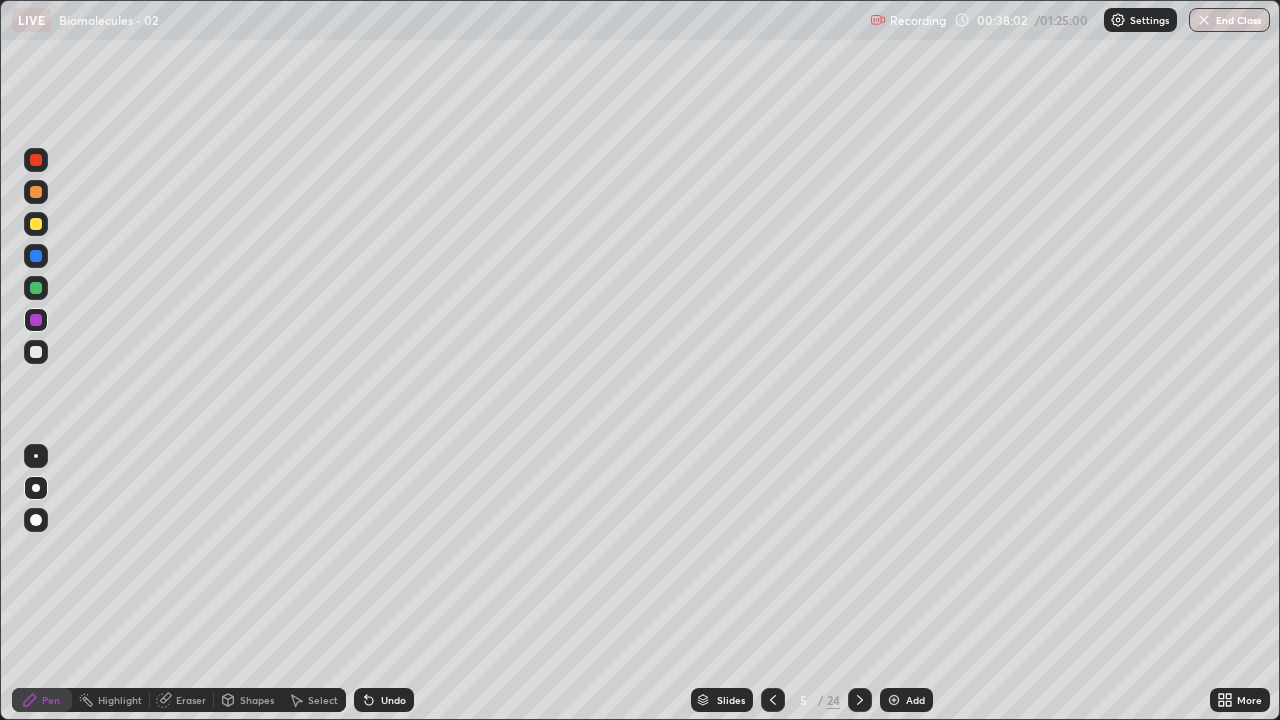 click at bounding box center [894, 700] 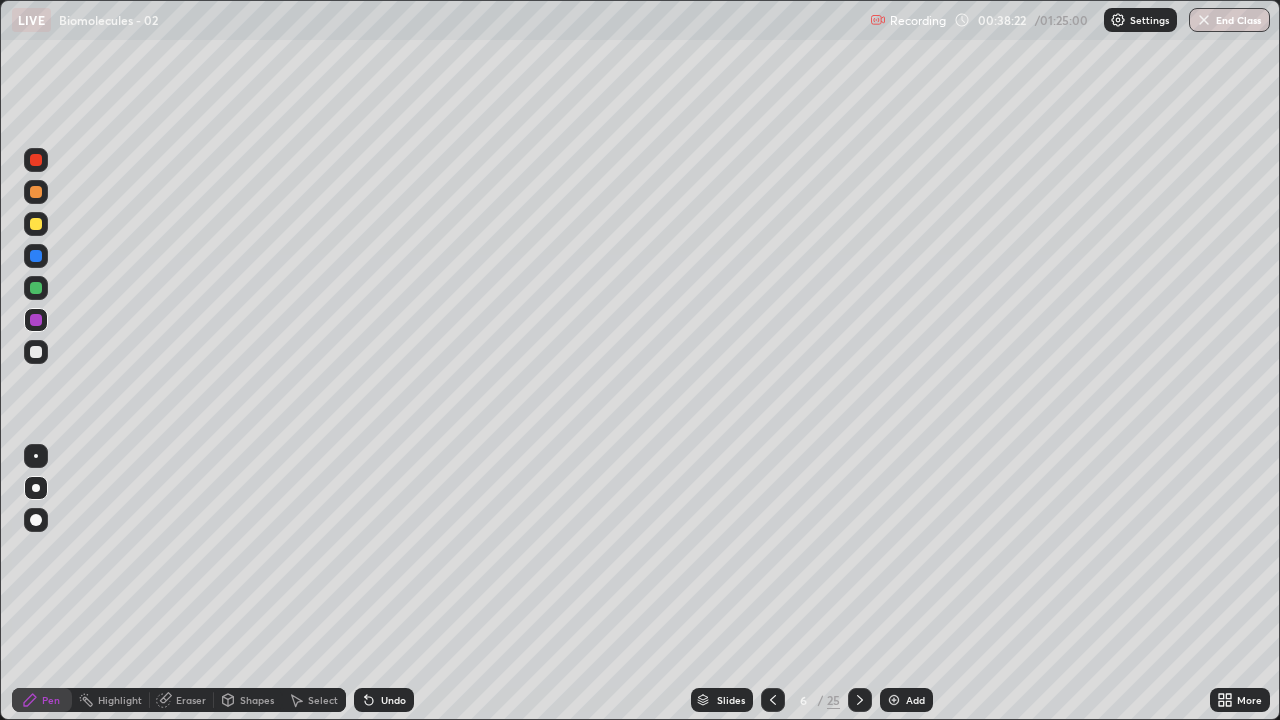 click on "Undo" at bounding box center [393, 700] 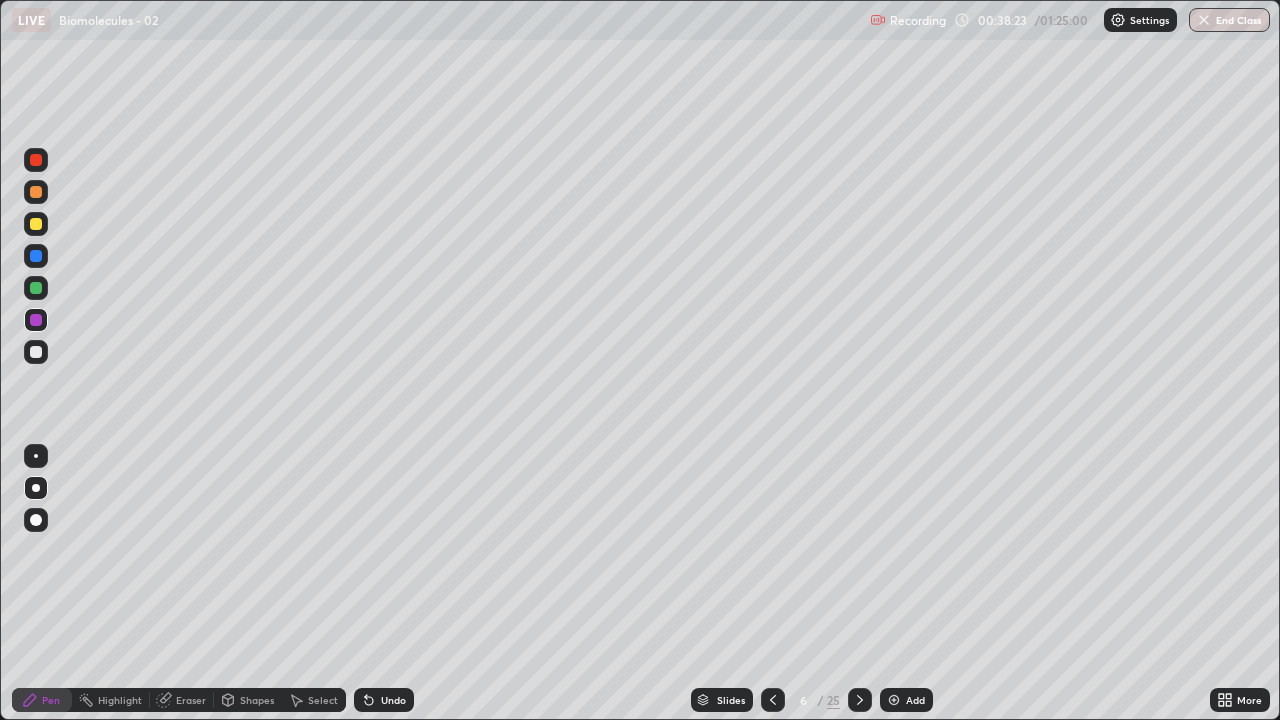 click on "Undo" at bounding box center [393, 700] 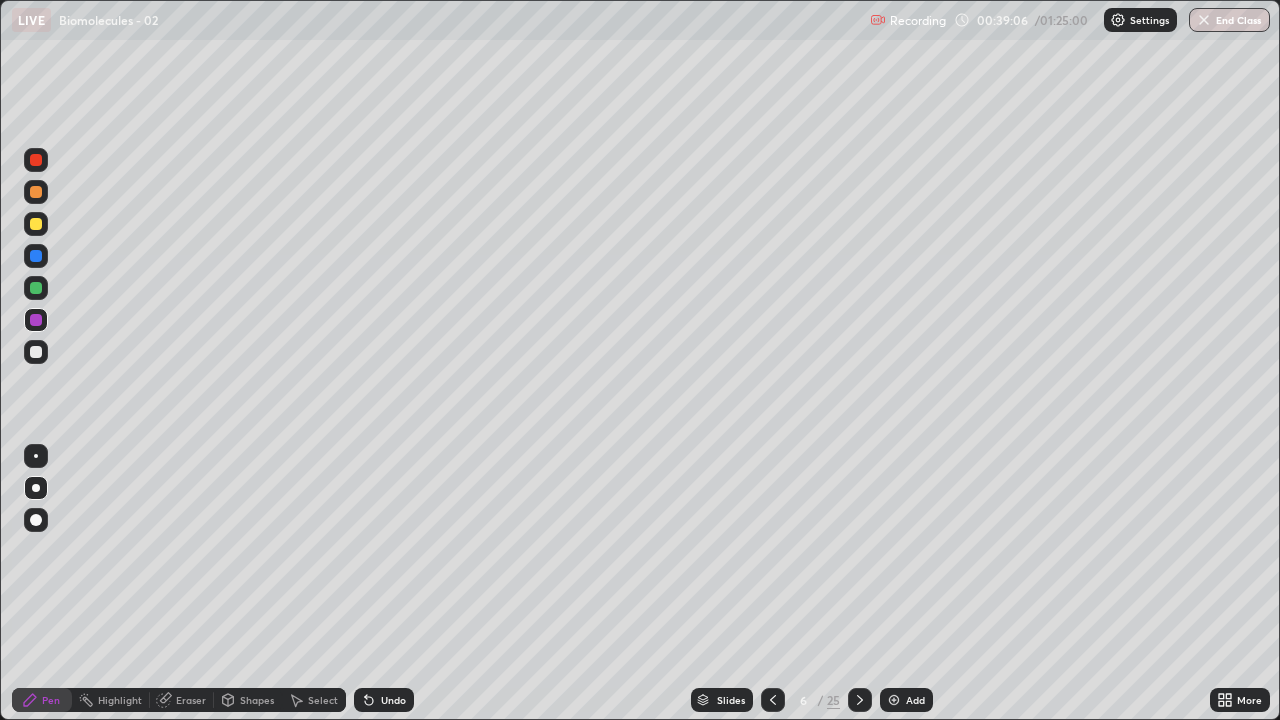 click at bounding box center [36, 352] 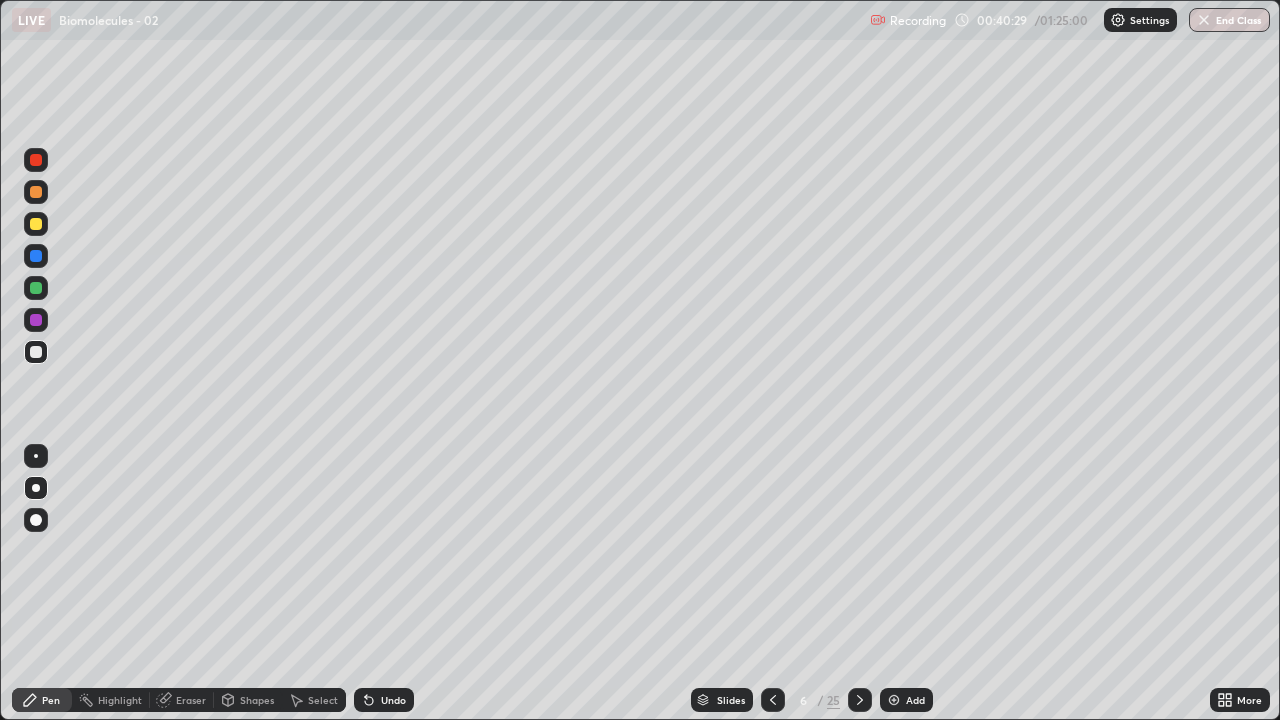 click on "Undo" at bounding box center (384, 700) 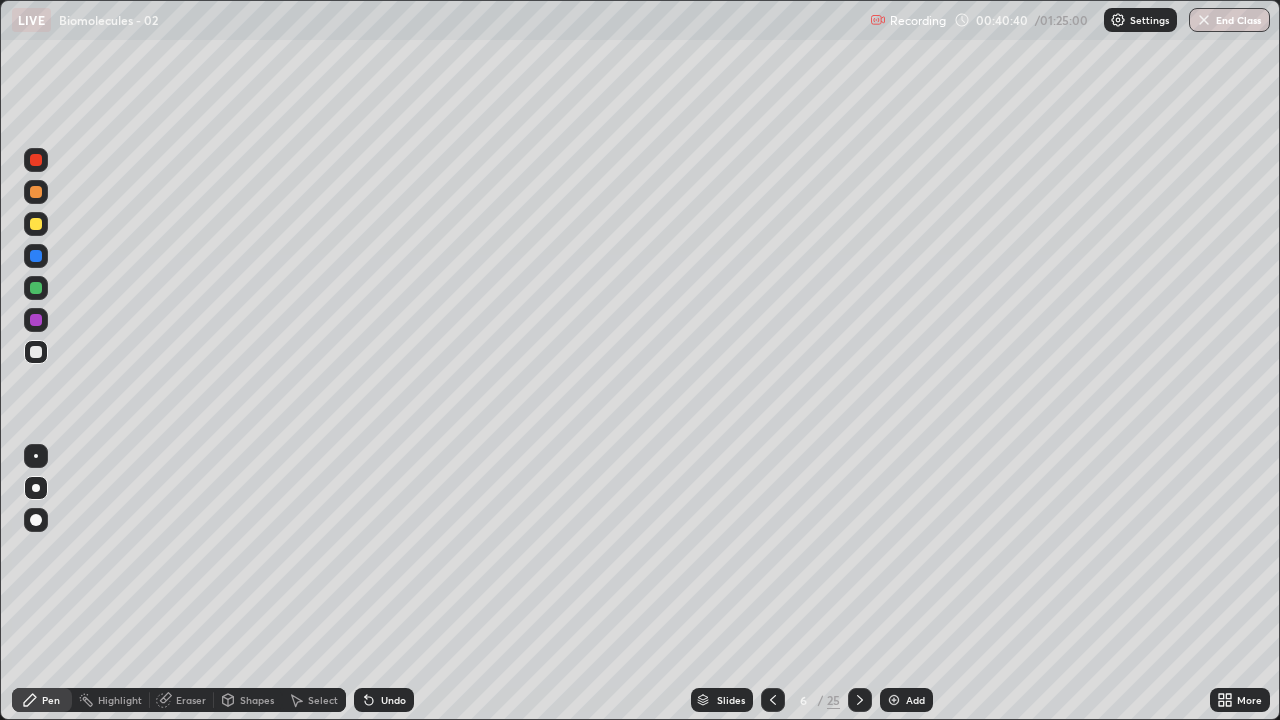 click at bounding box center [36, 288] 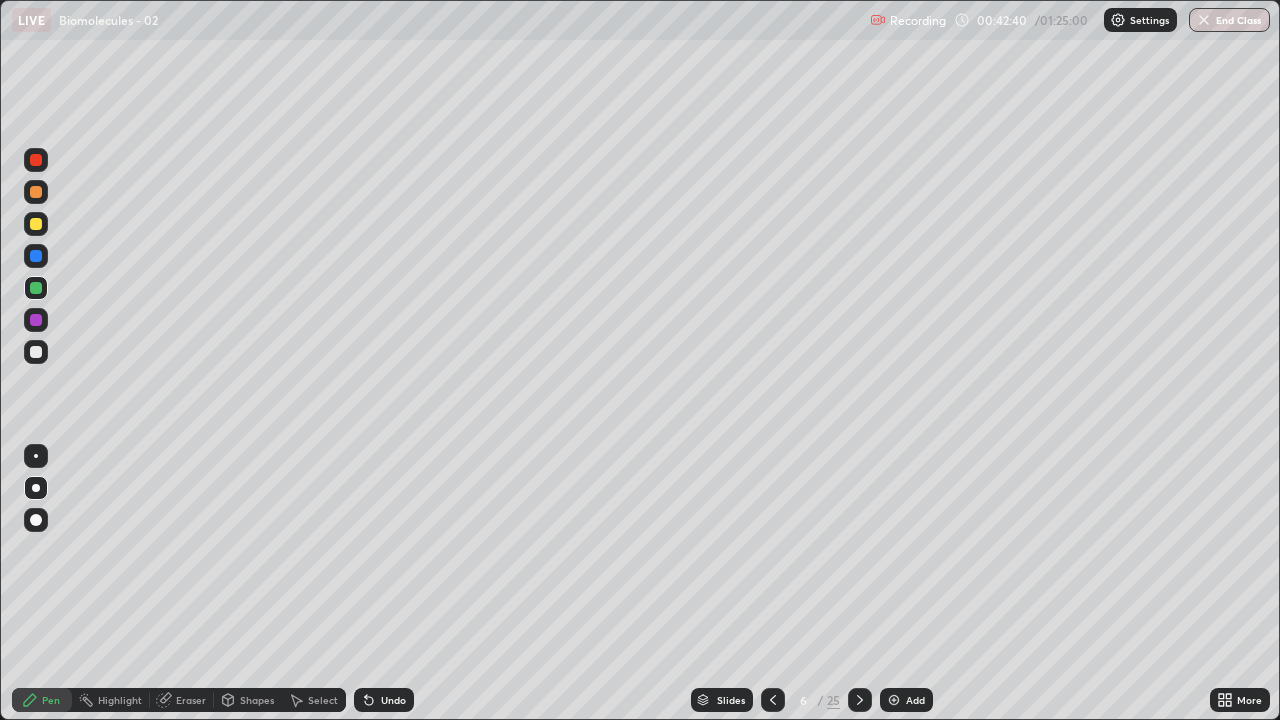 click at bounding box center (36, 352) 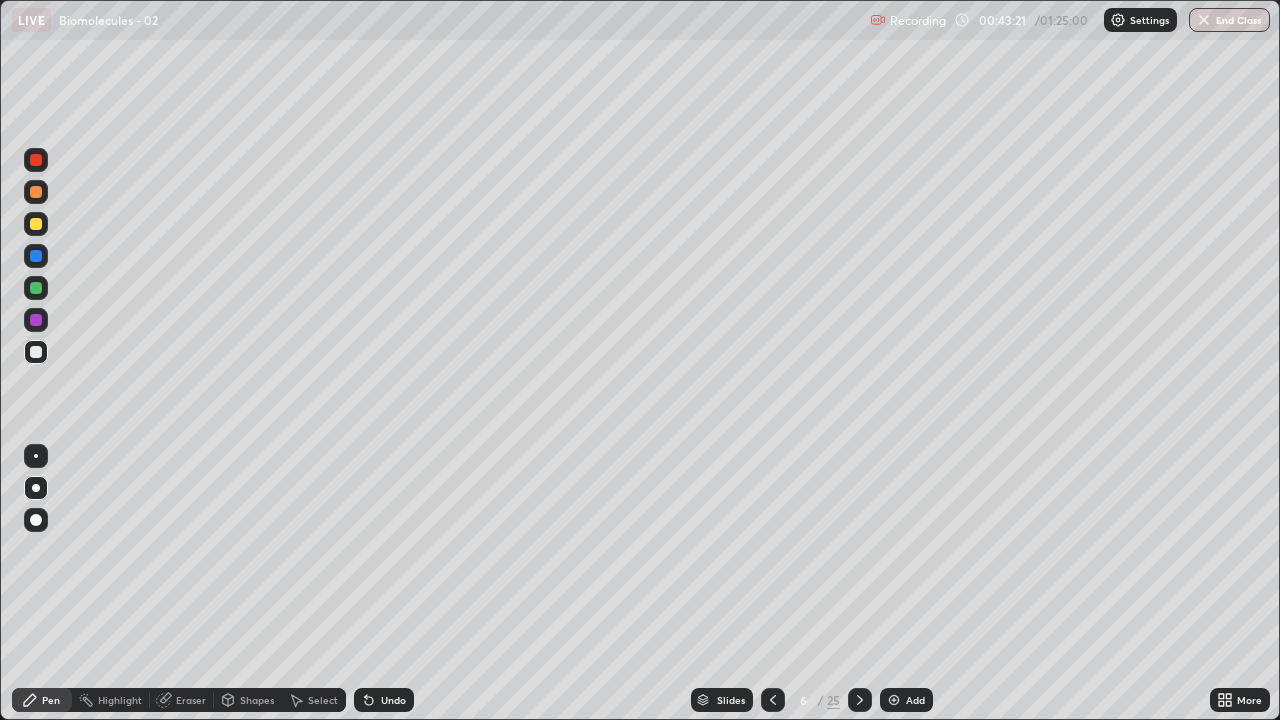 click at bounding box center (36, 320) 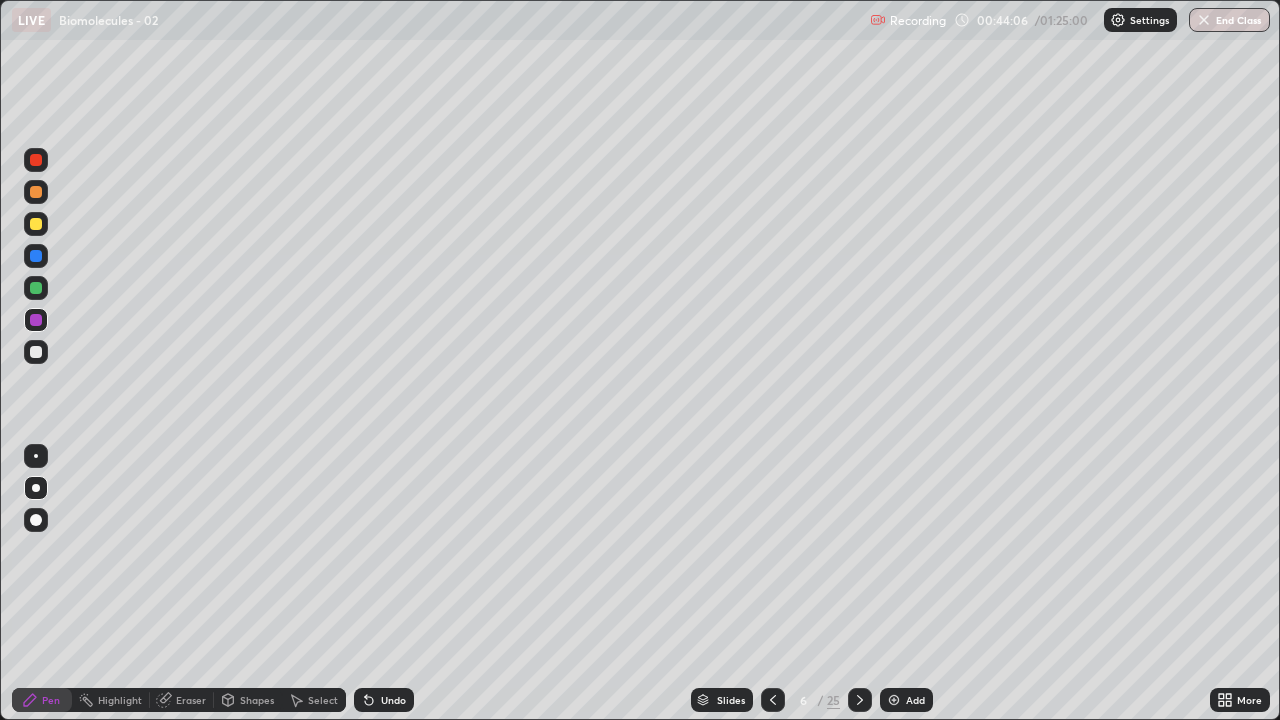 click at bounding box center [36, 456] 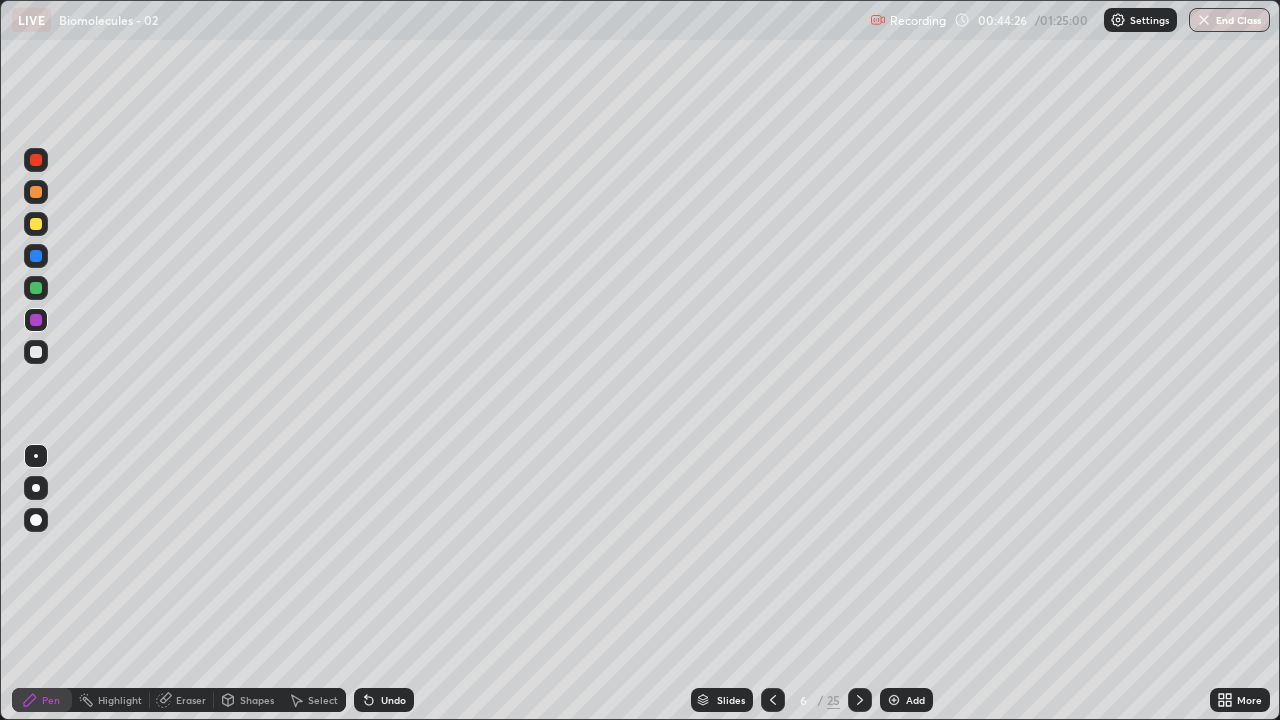 click at bounding box center [36, 256] 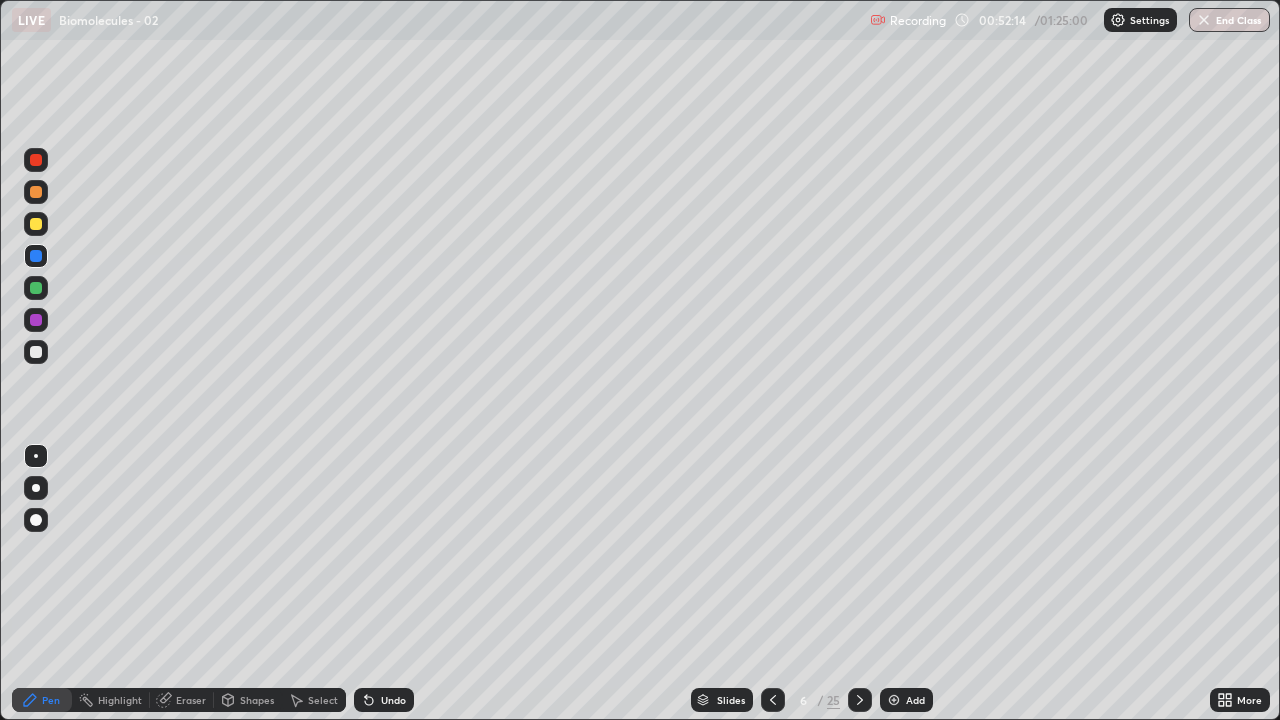 click at bounding box center (894, 700) 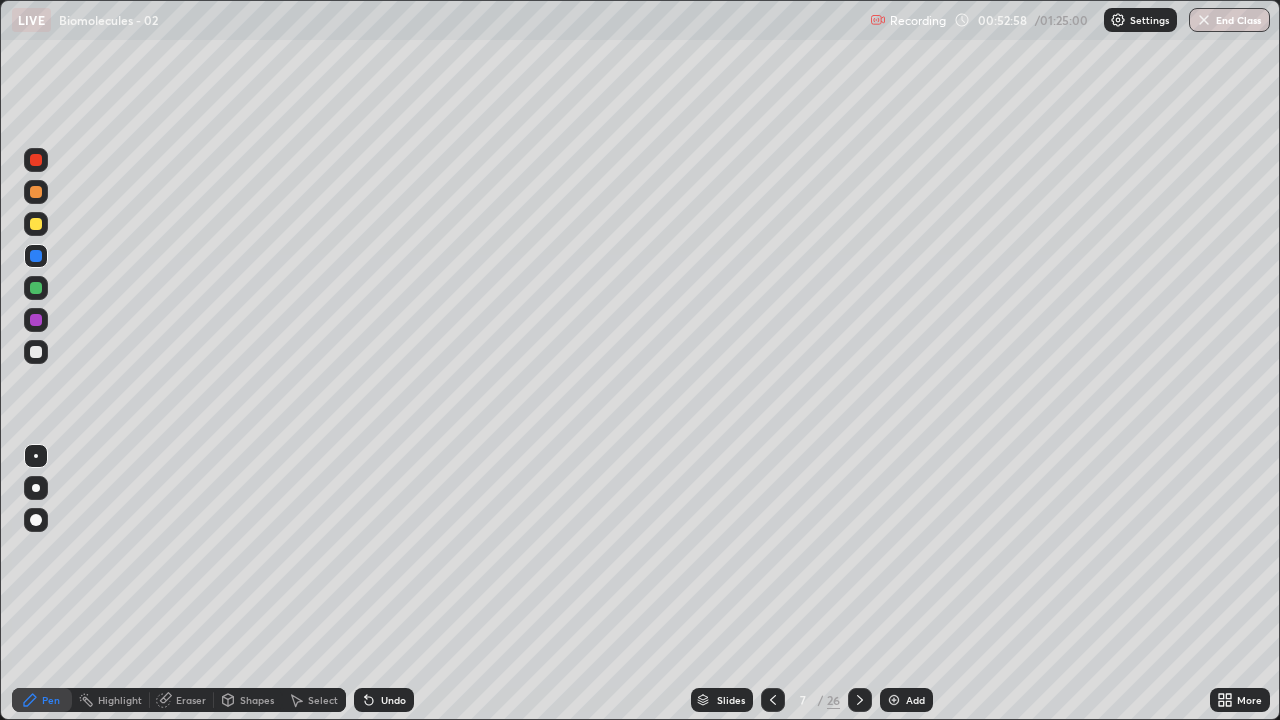 click at bounding box center [36, 352] 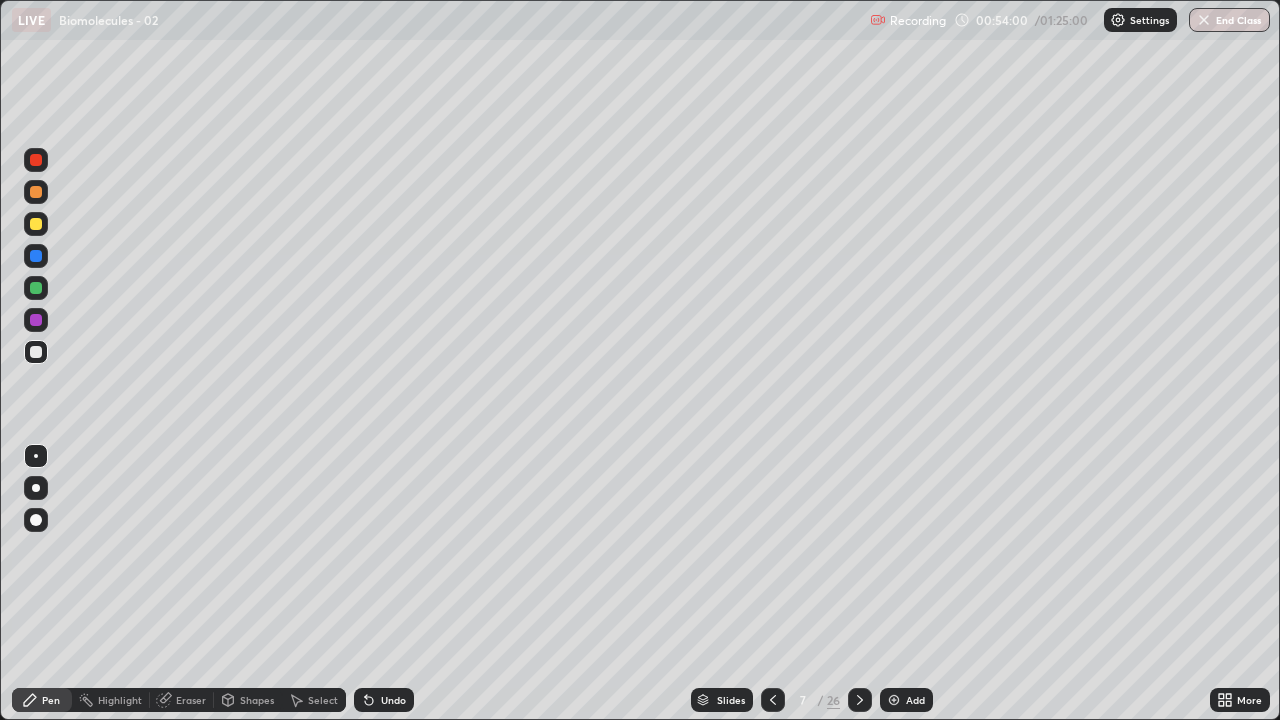 click on "Undo" at bounding box center (384, 700) 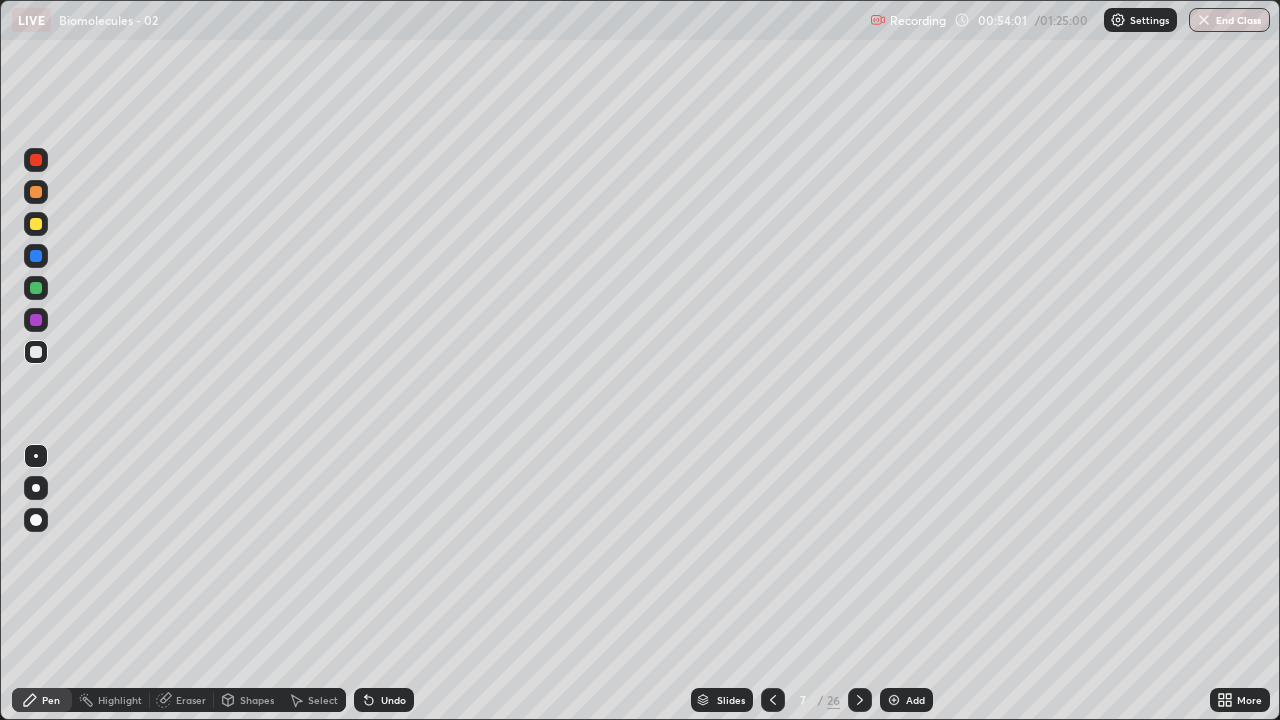 click on "Undo" at bounding box center (384, 700) 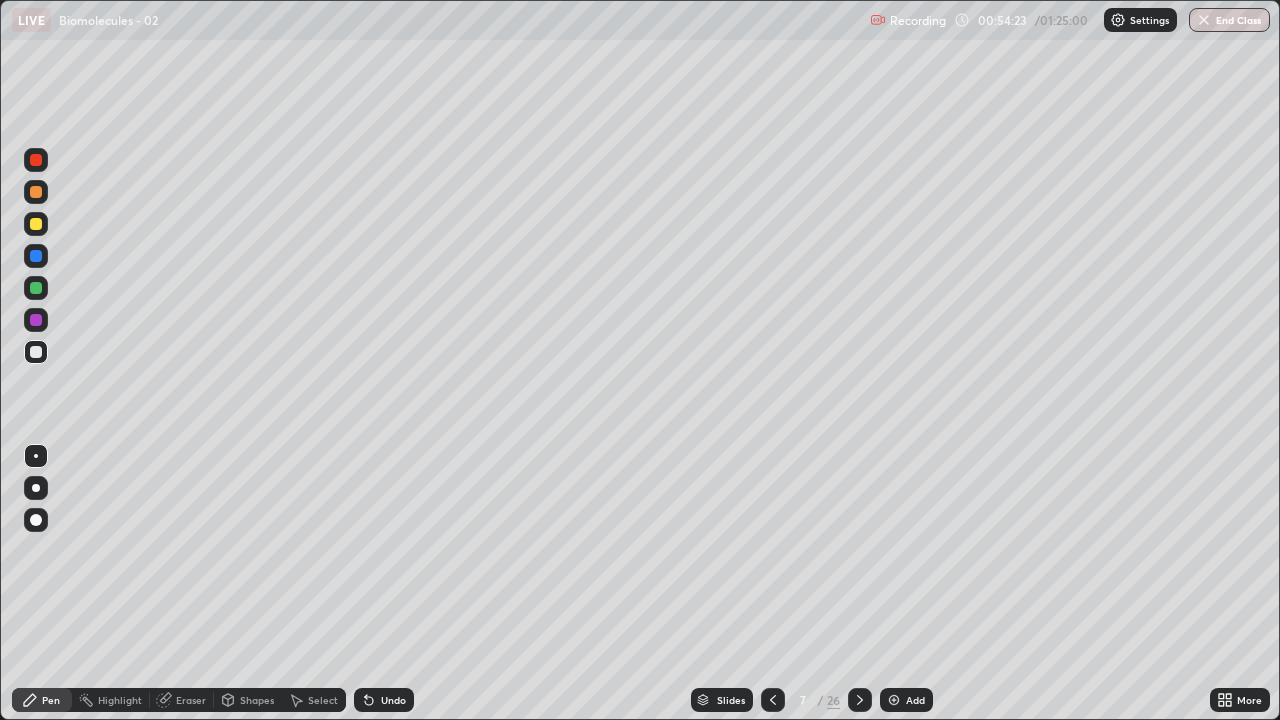 click at bounding box center [36, 352] 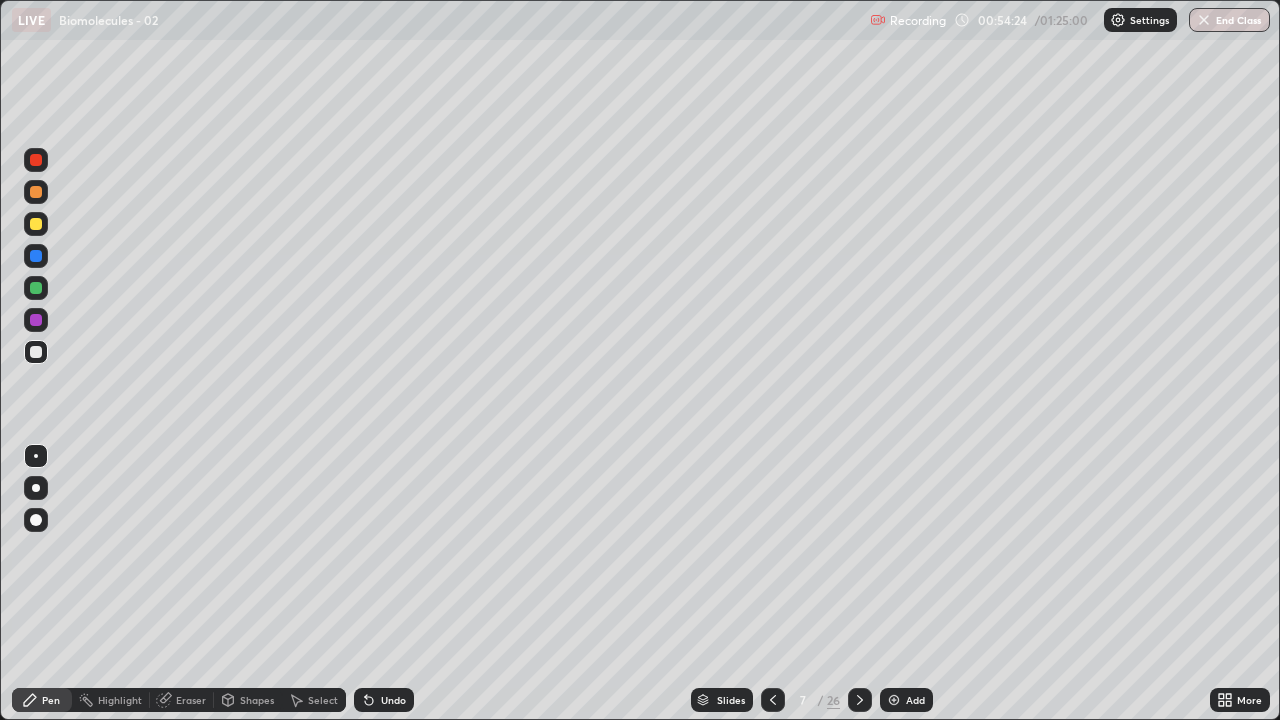 click at bounding box center (36, 488) 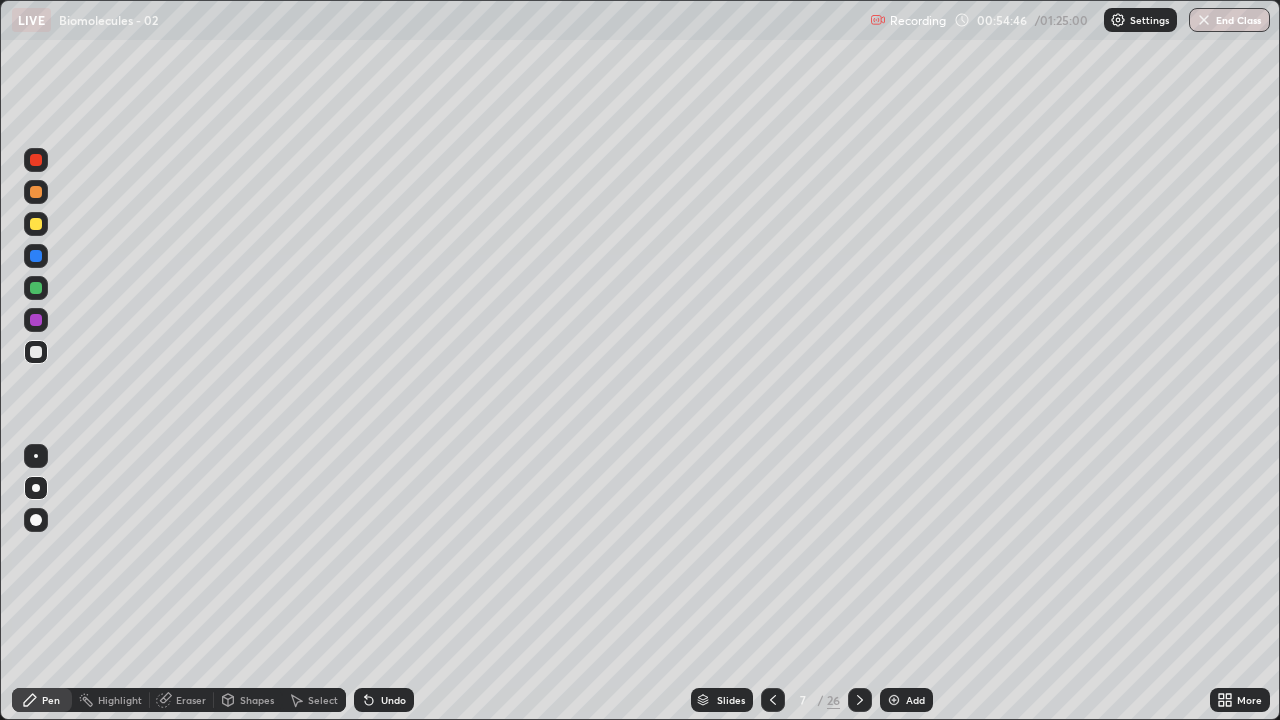 click at bounding box center [36, 352] 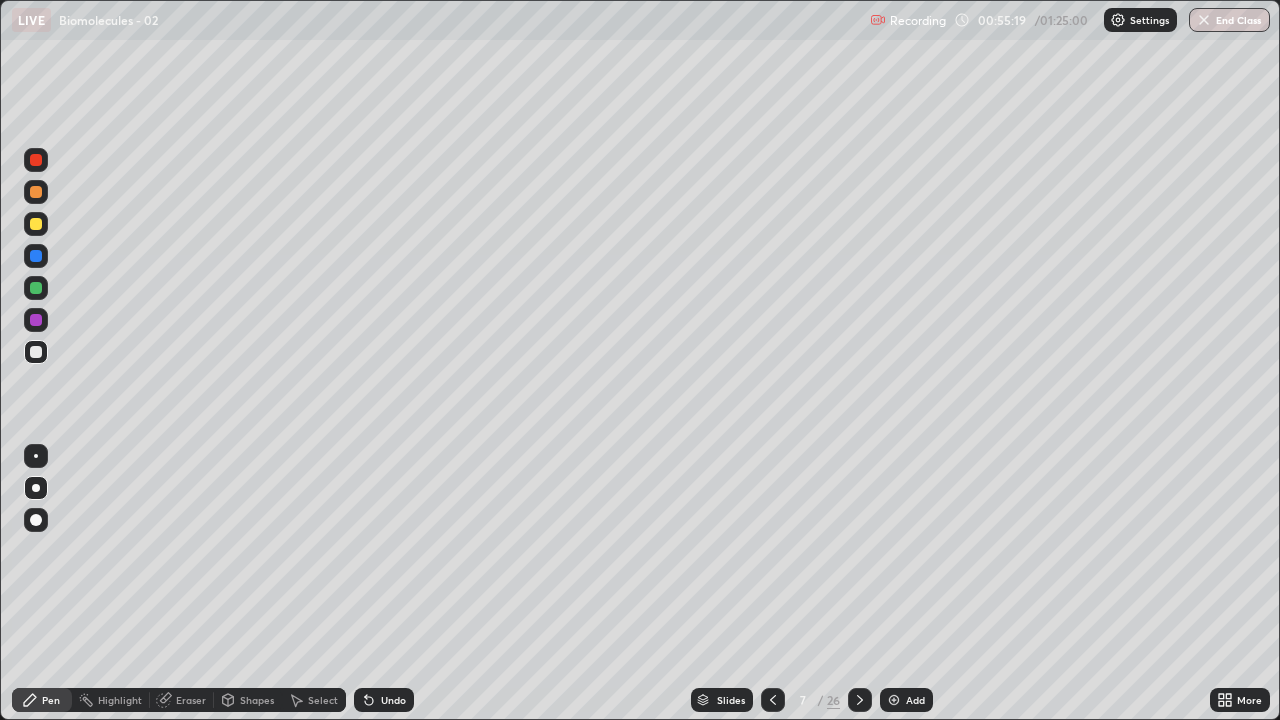 click at bounding box center (36, 288) 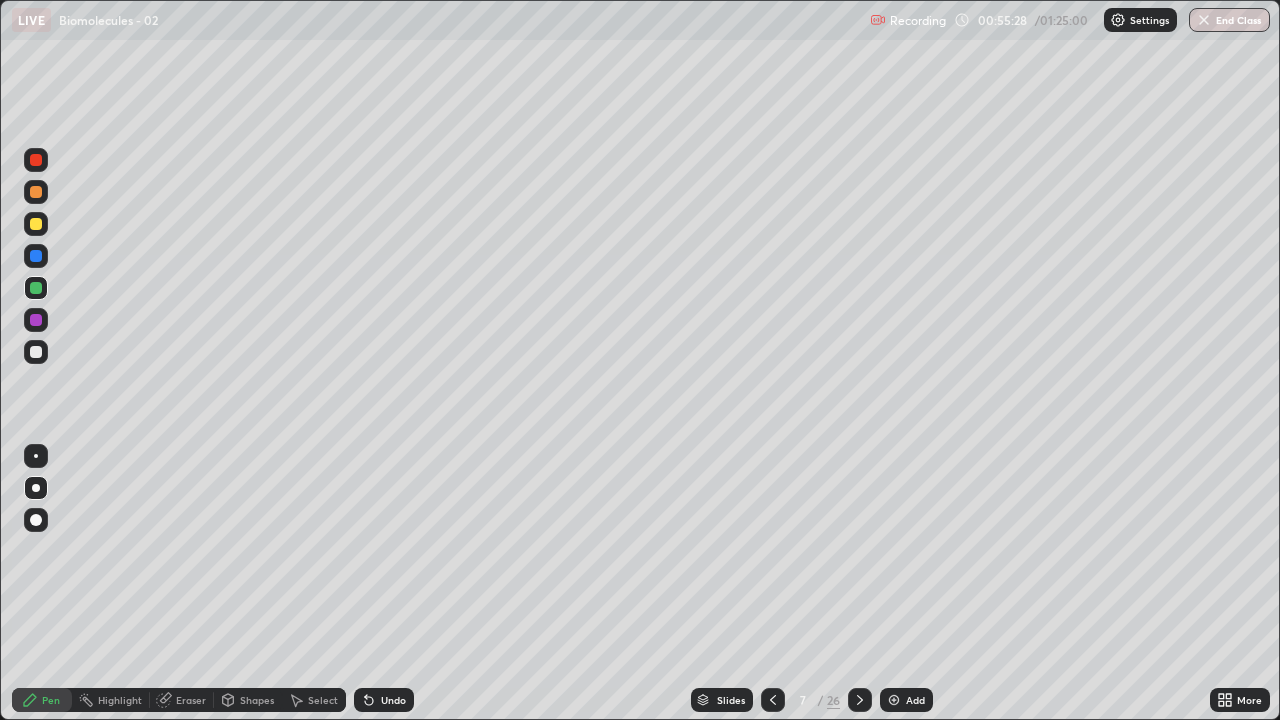 click on "Undo" at bounding box center (393, 700) 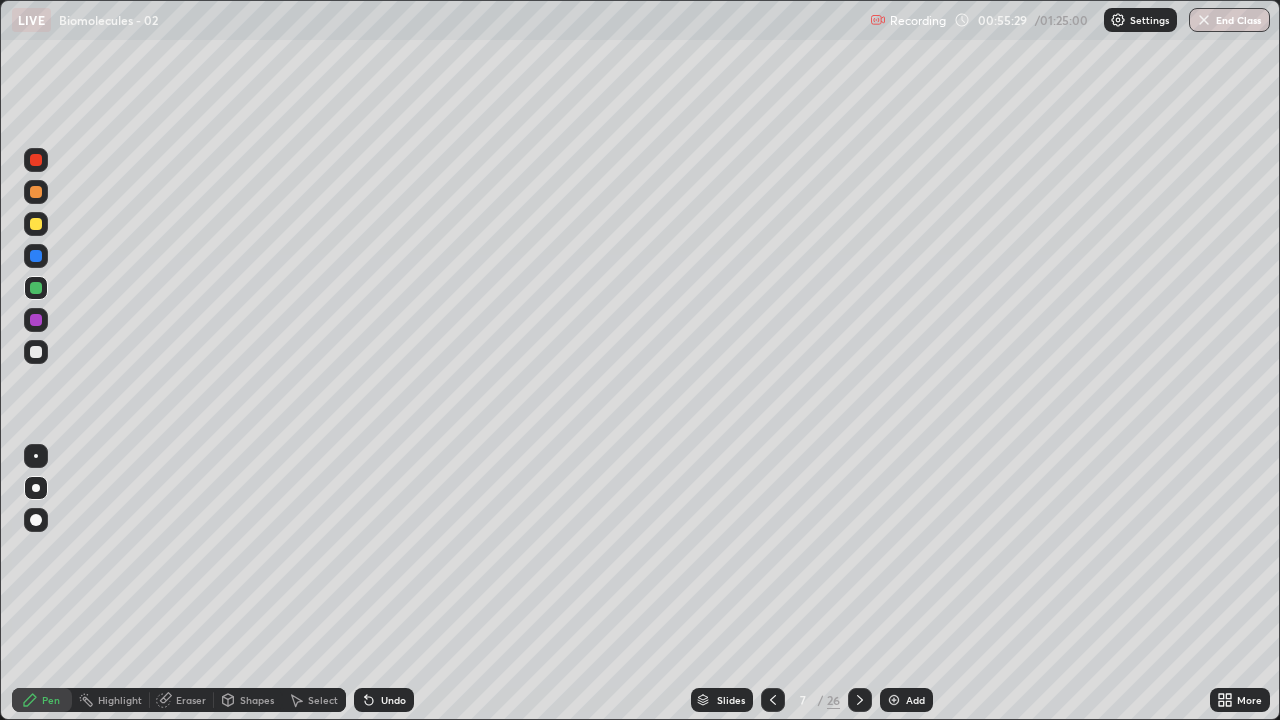 click on "Undo" at bounding box center (393, 700) 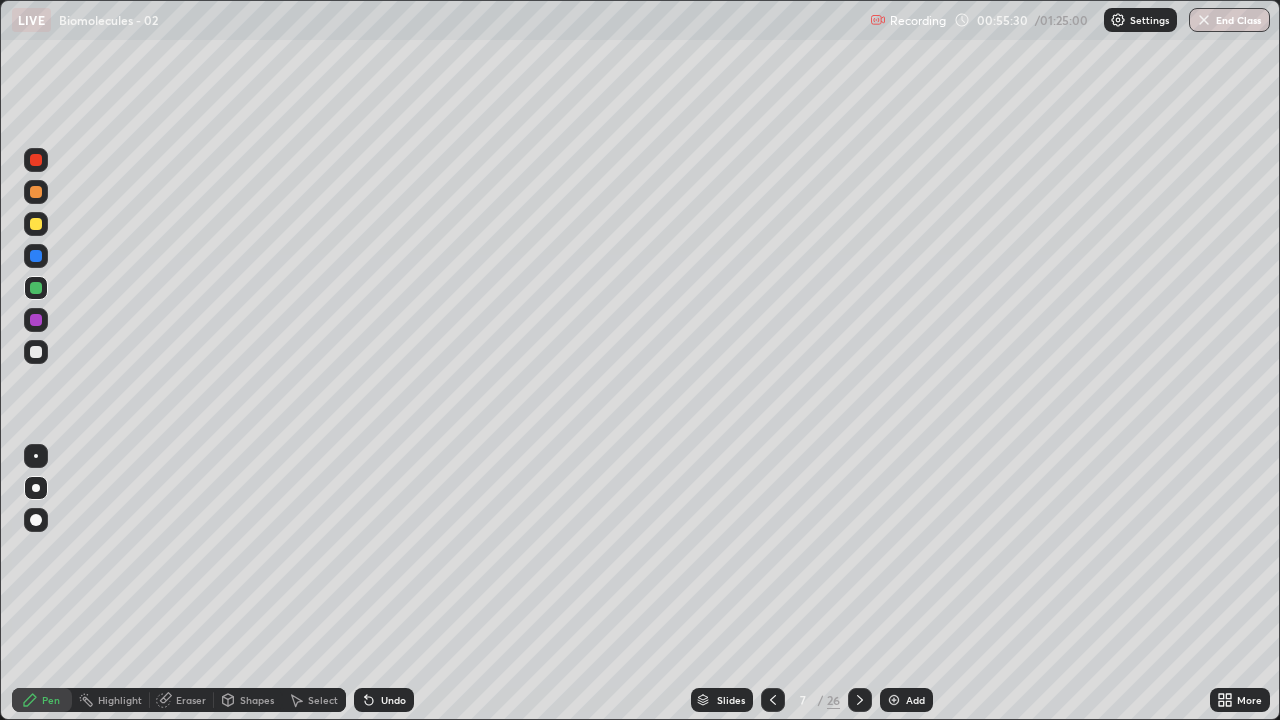 click on "Undo" at bounding box center [384, 700] 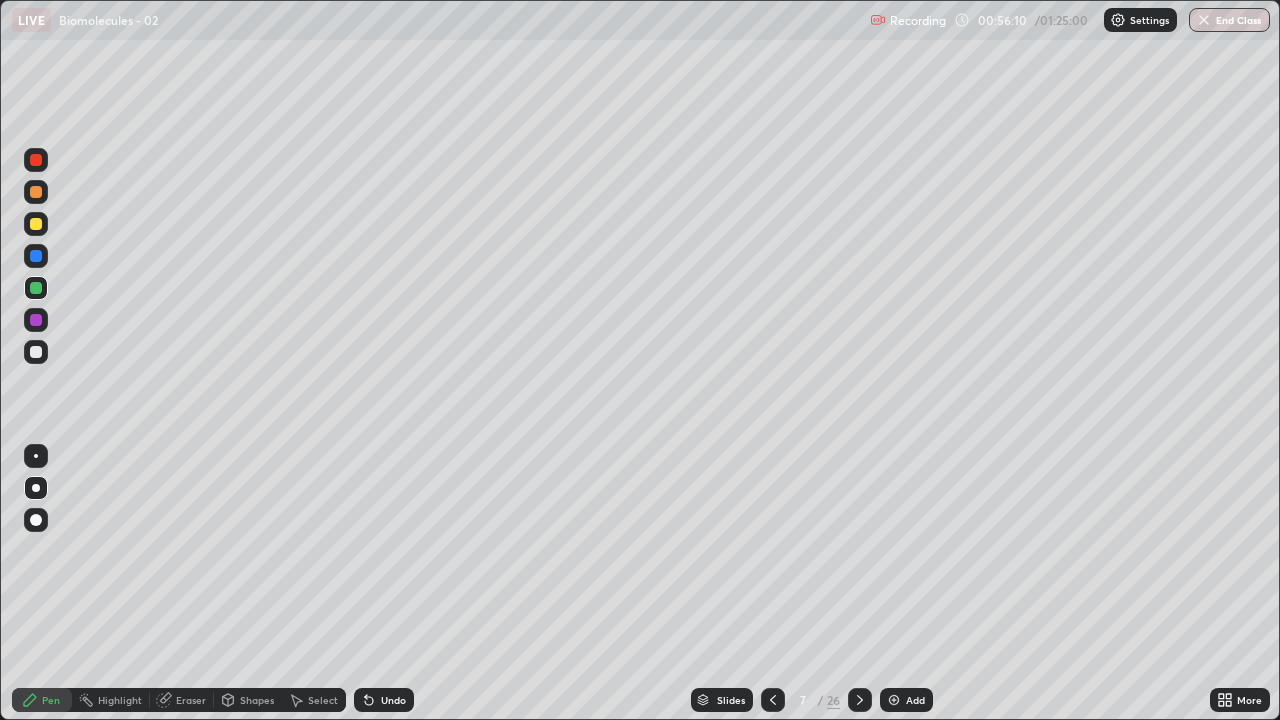 click at bounding box center (36, 256) 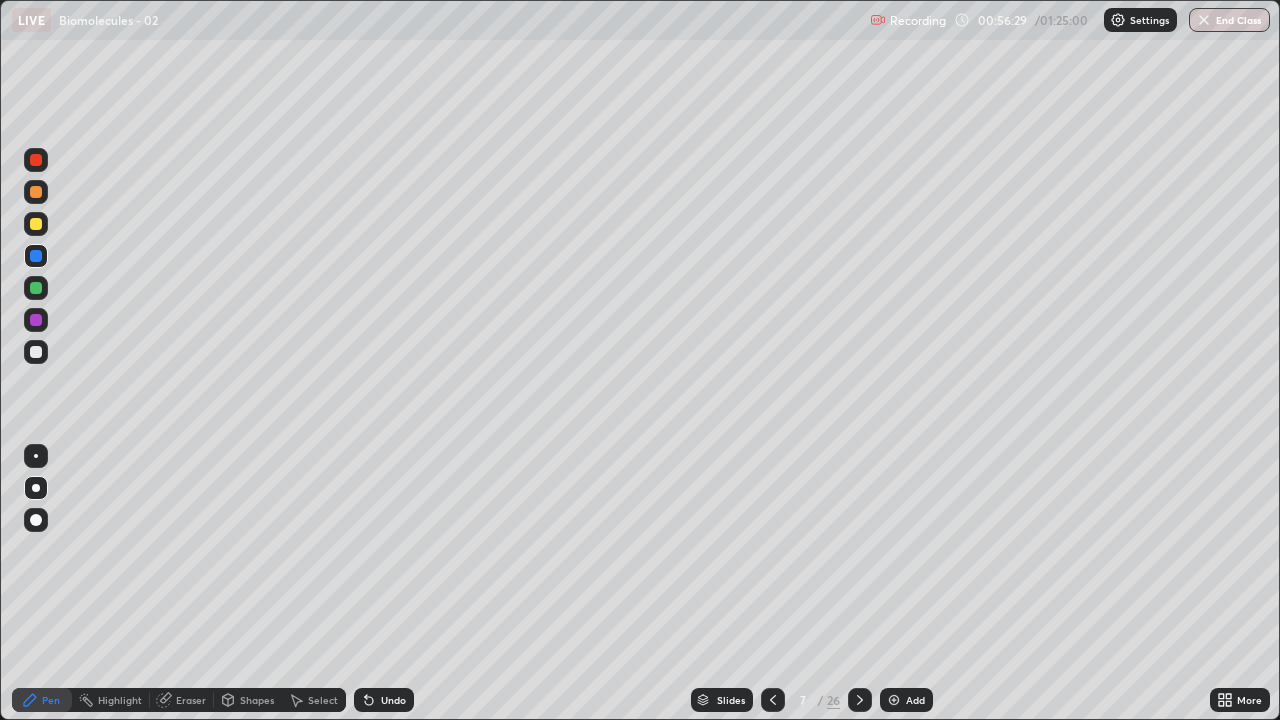 click at bounding box center (36, 352) 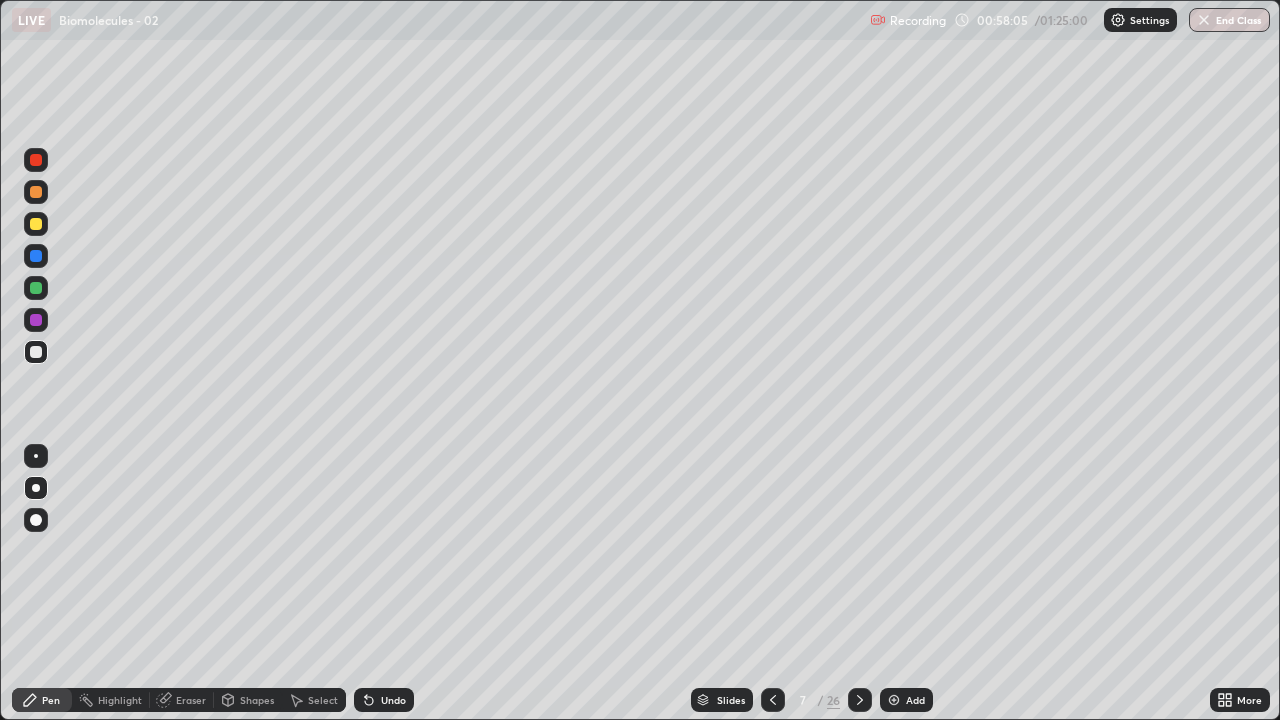 click at bounding box center (36, 288) 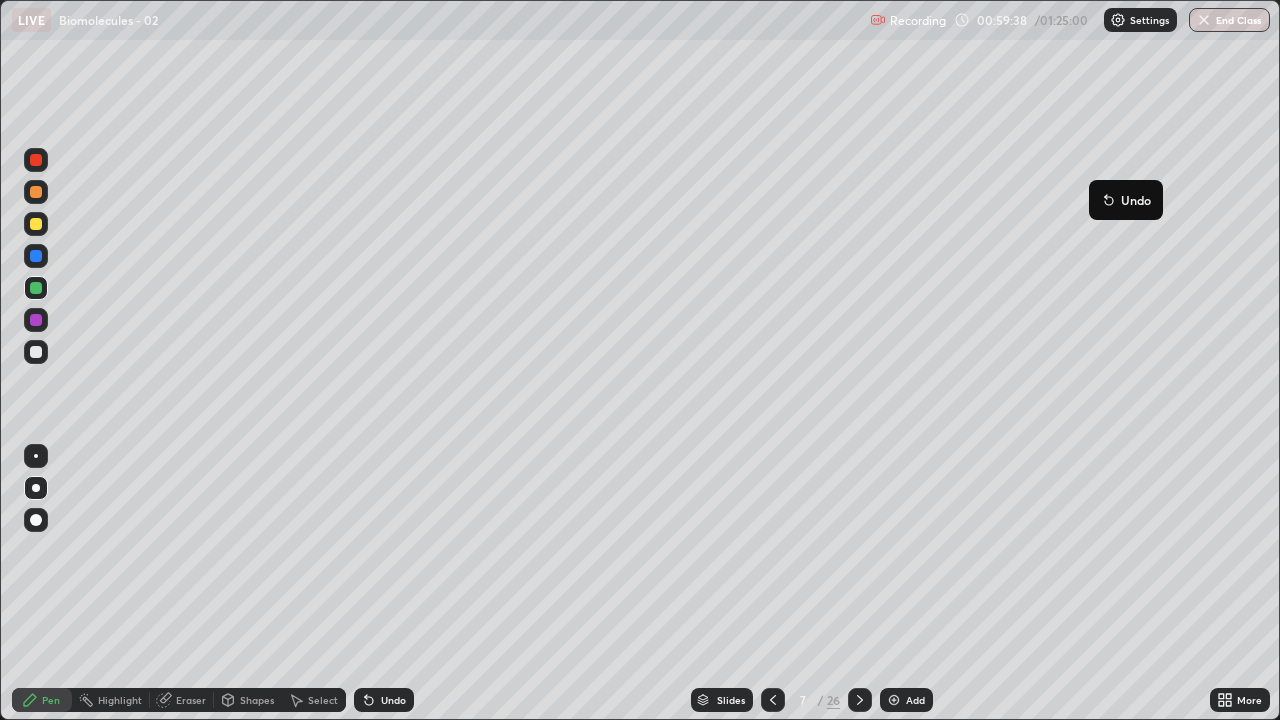 click on "Undo" at bounding box center [1126, 200] 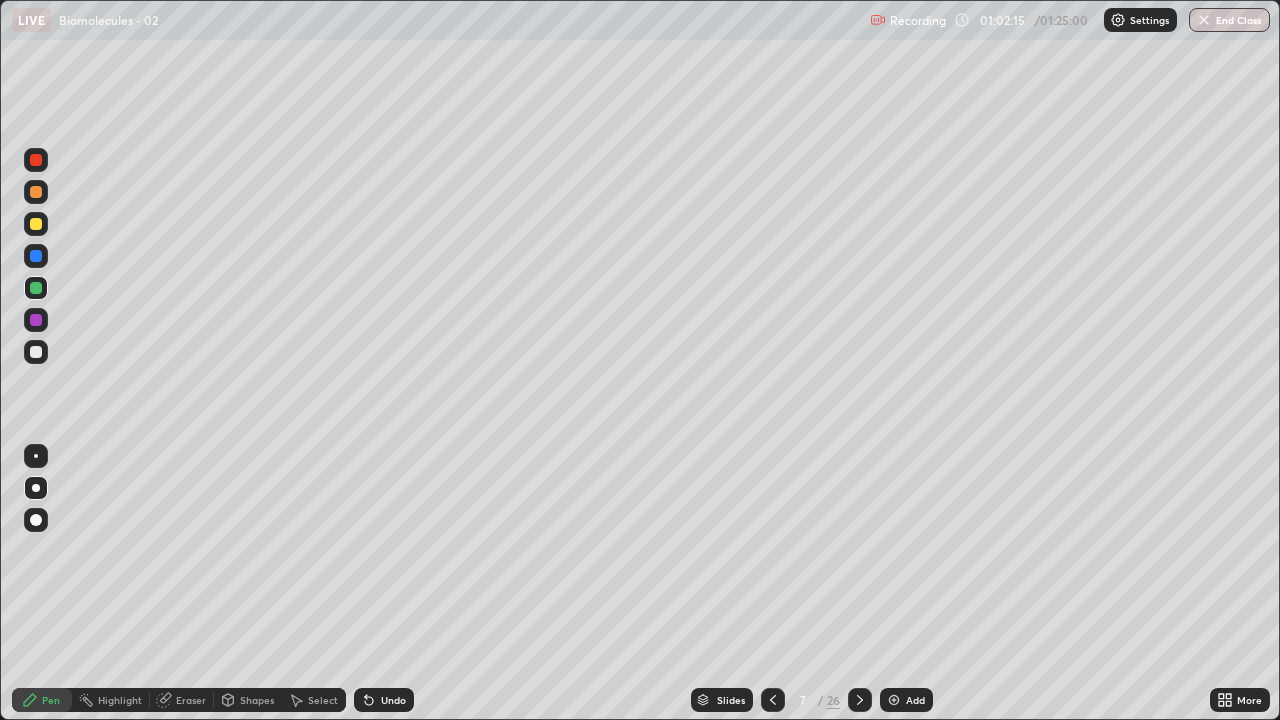 click at bounding box center [894, 700] 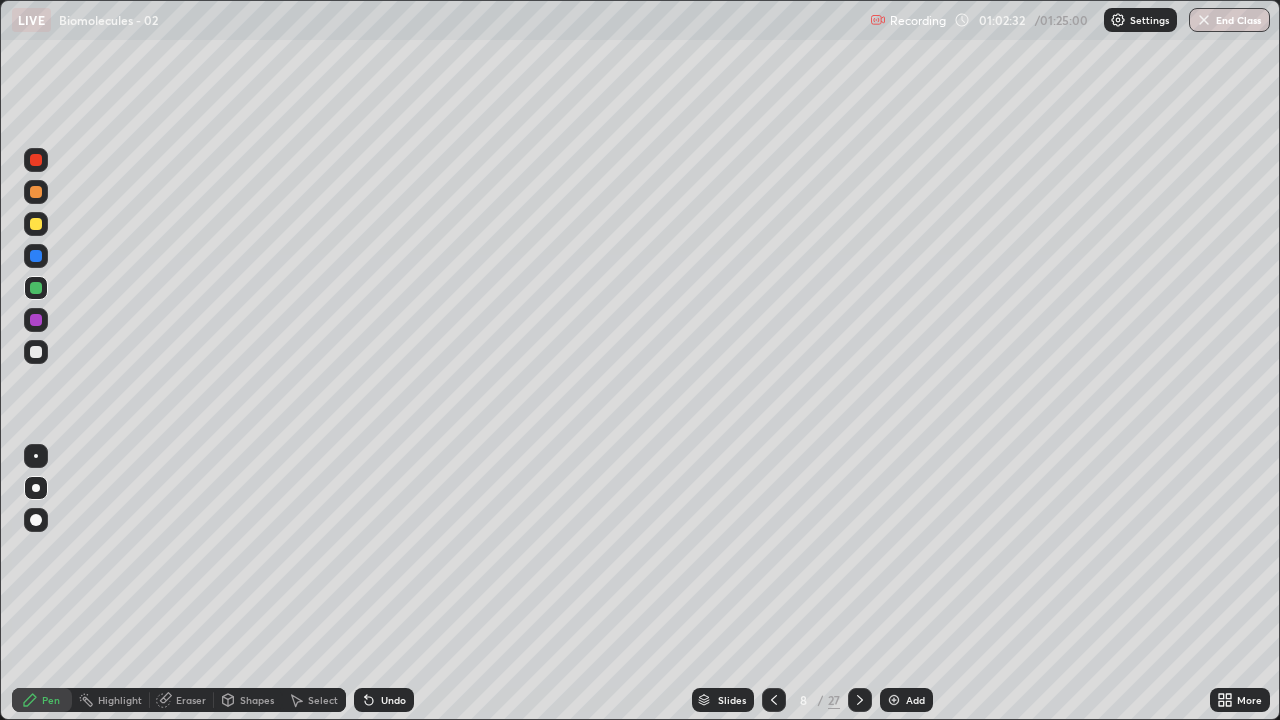 click at bounding box center [36, 352] 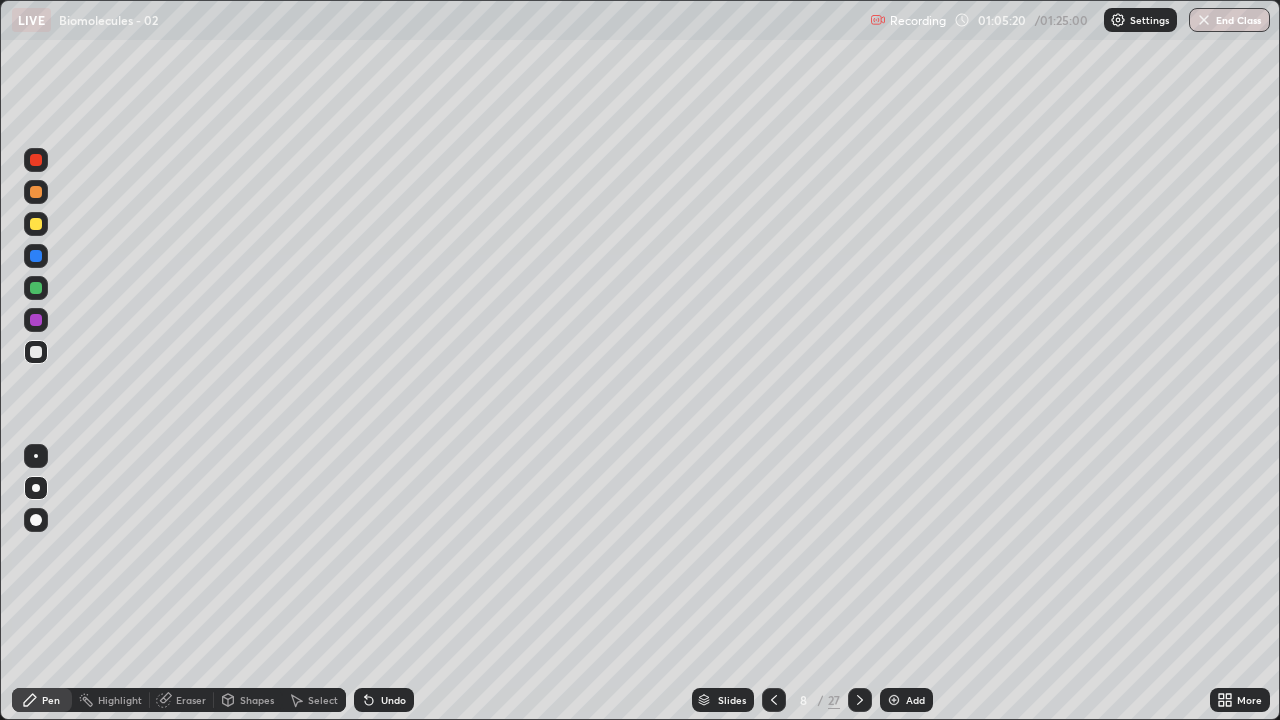 click on "Undo" at bounding box center (393, 700) 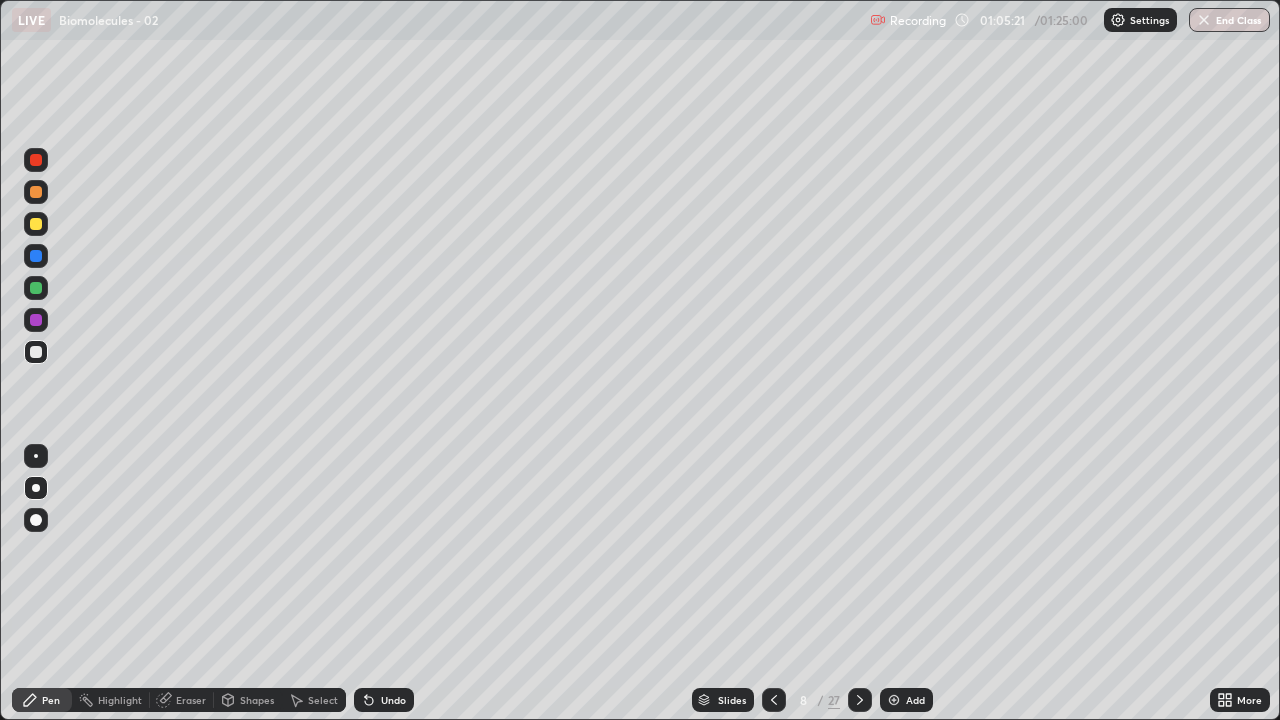 click on "Undo" at bounding box center [393, 700] 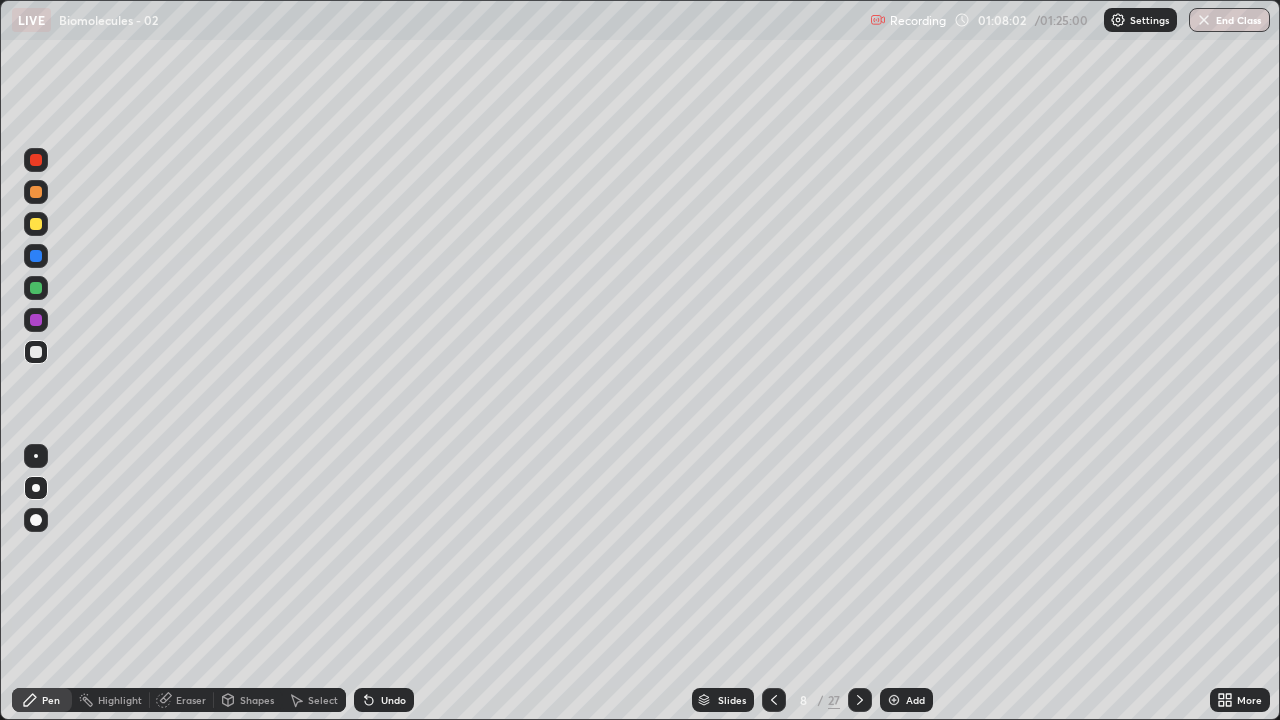click at bounding box center [36, 160] 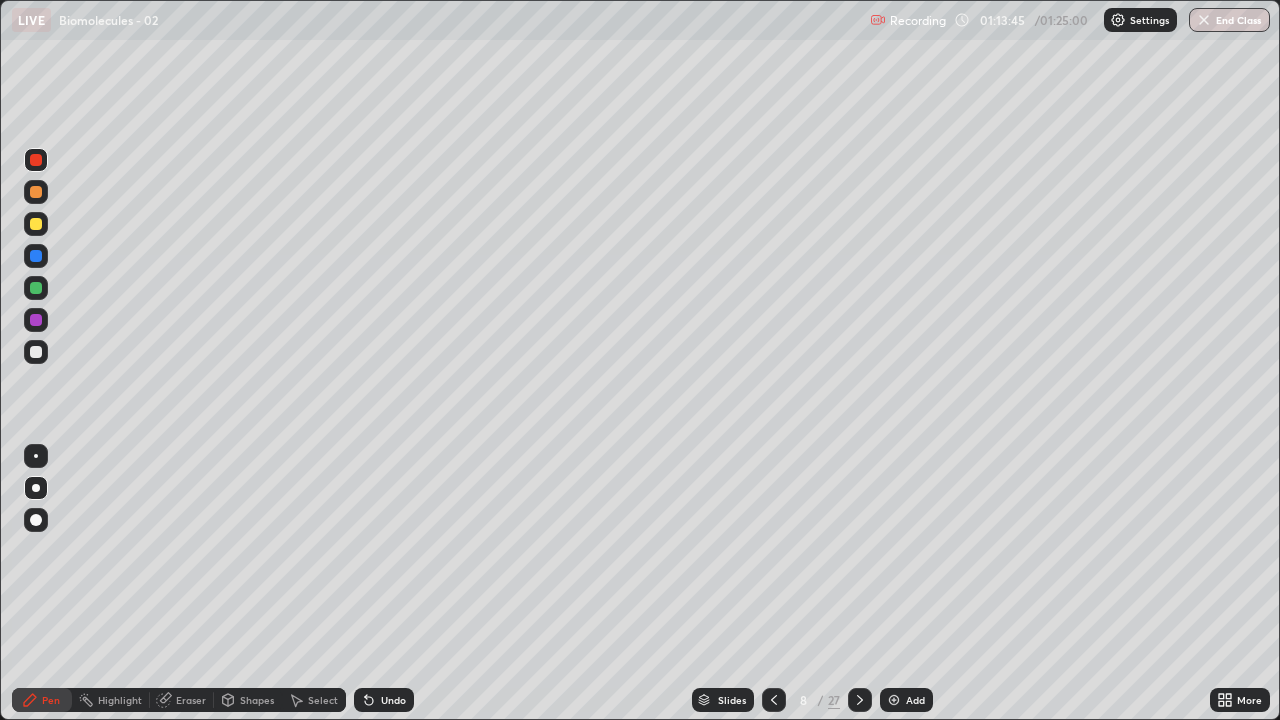 click at bounding box center (894, 700) 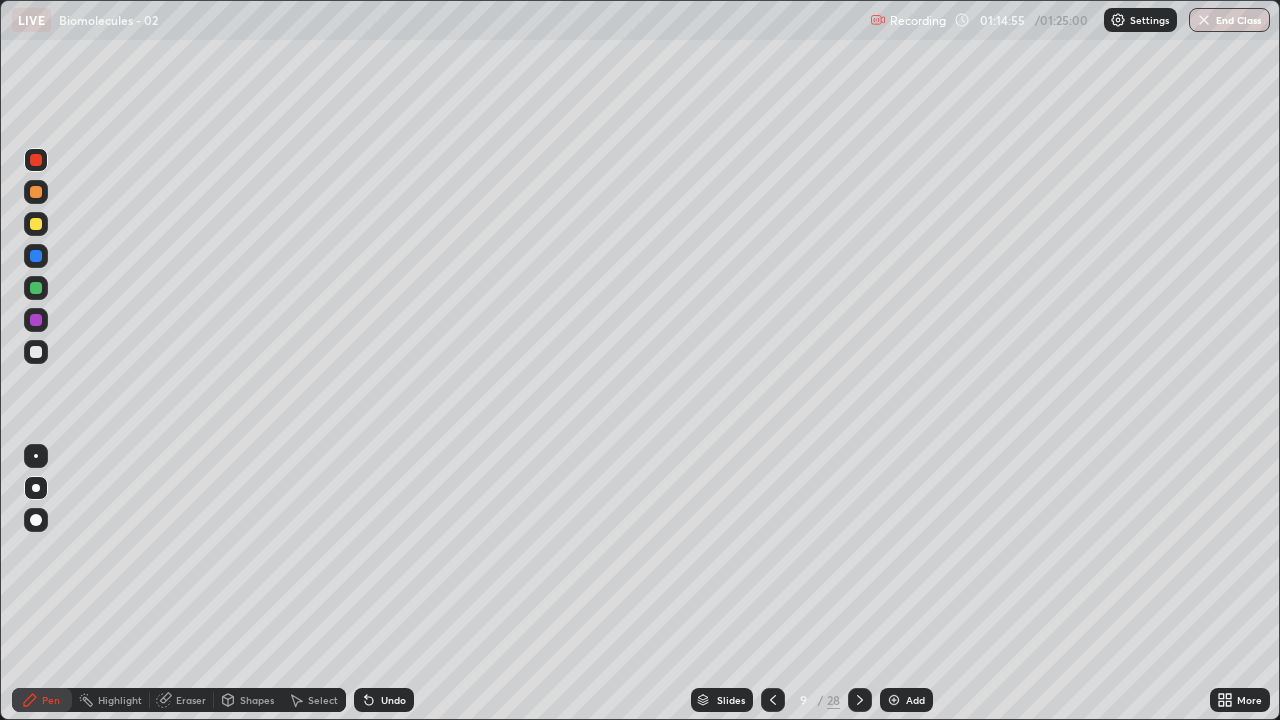 click 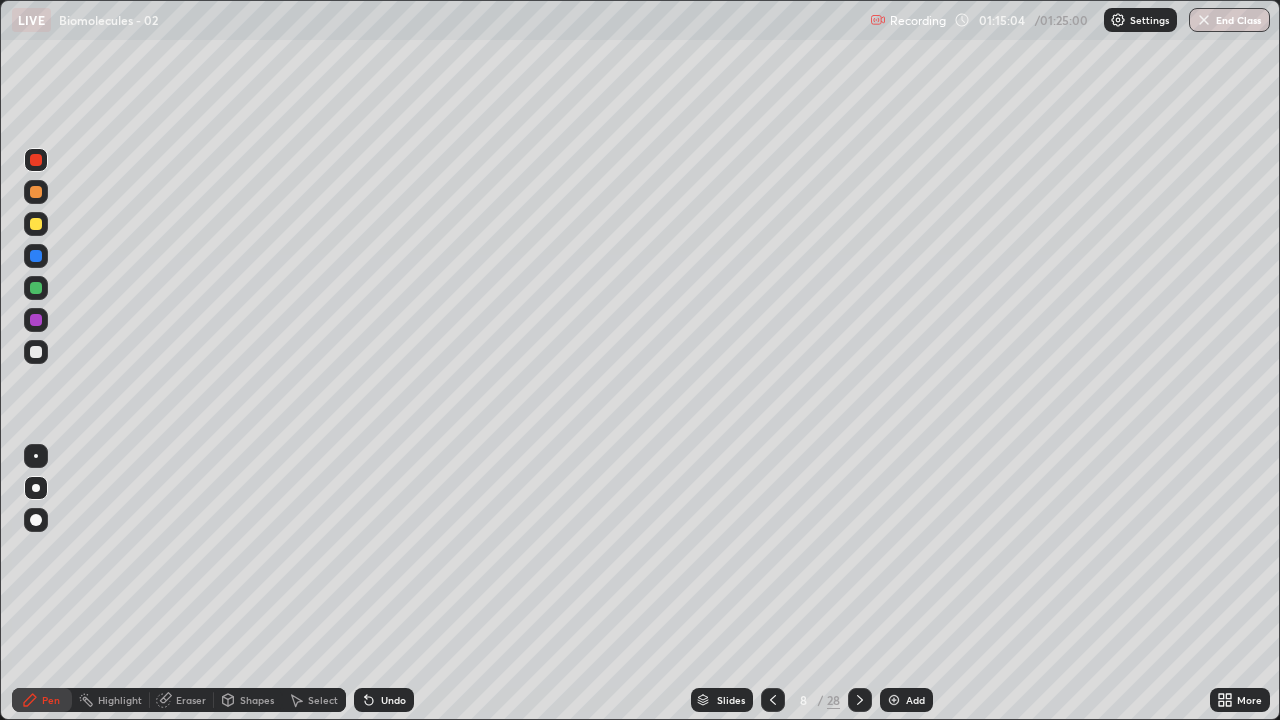 click 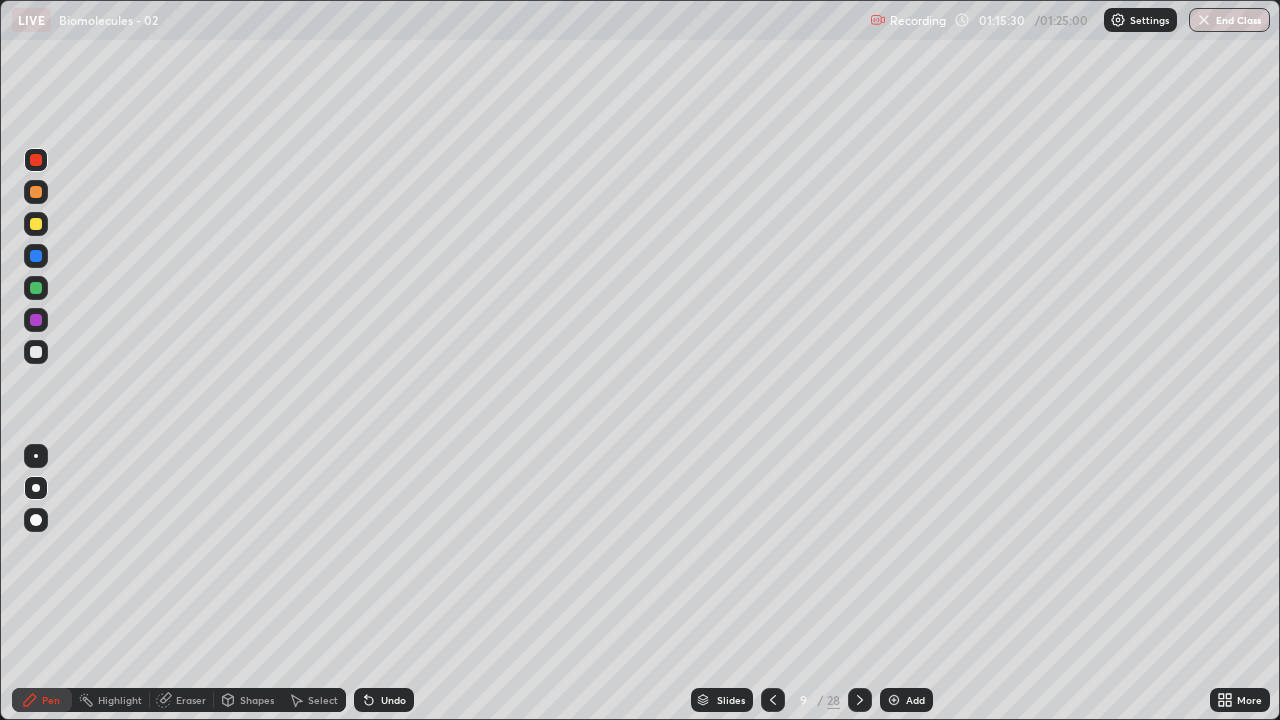 click 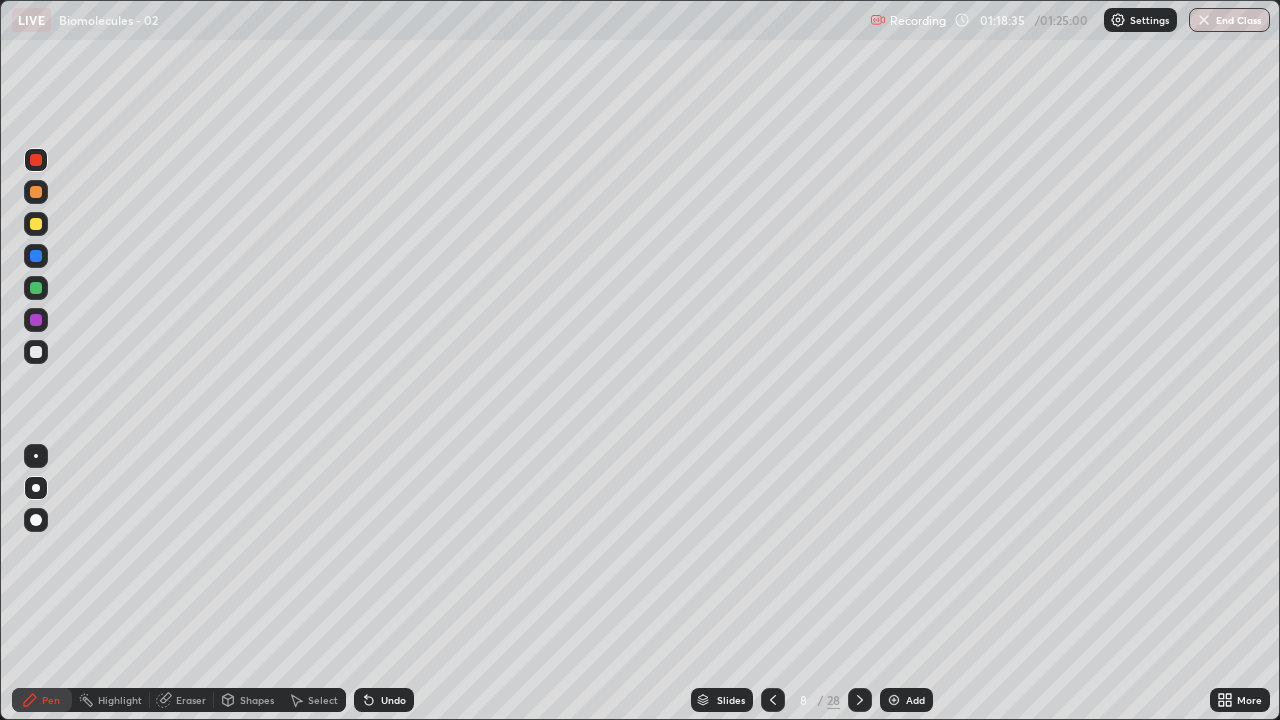 click on "Add" at bounding box center [906, 700] 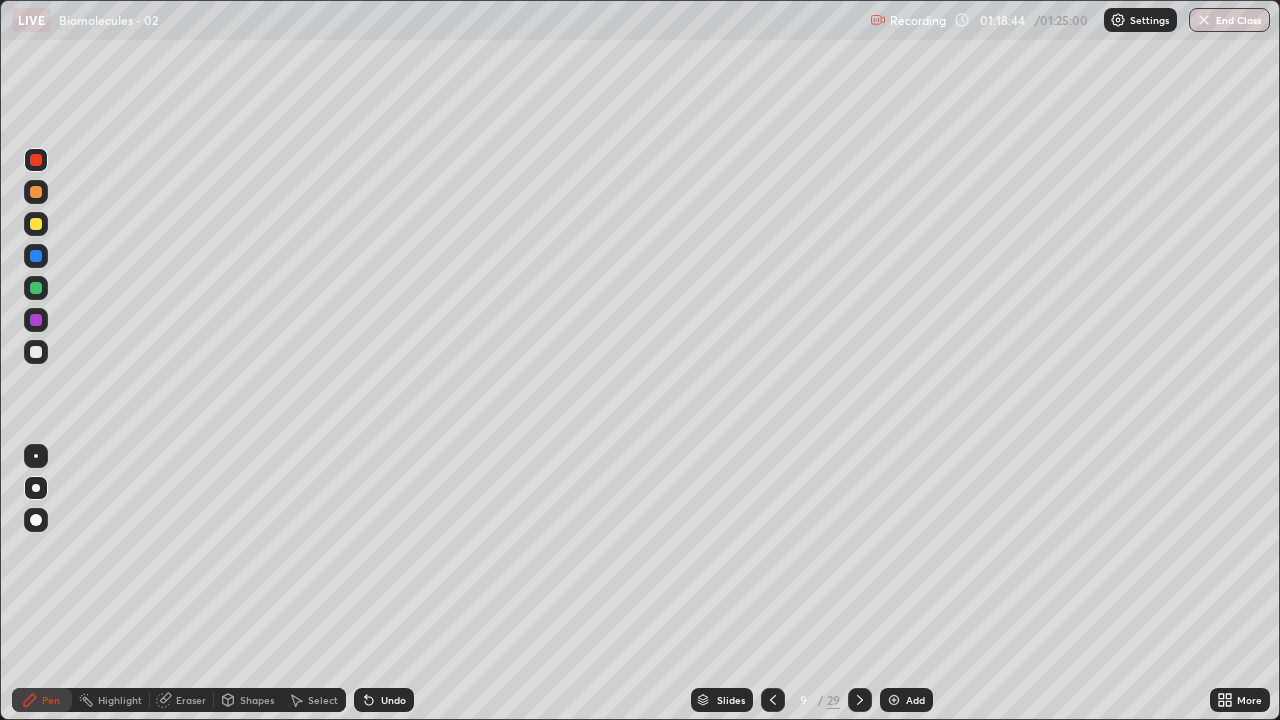 click at bounding box center [36, 352] 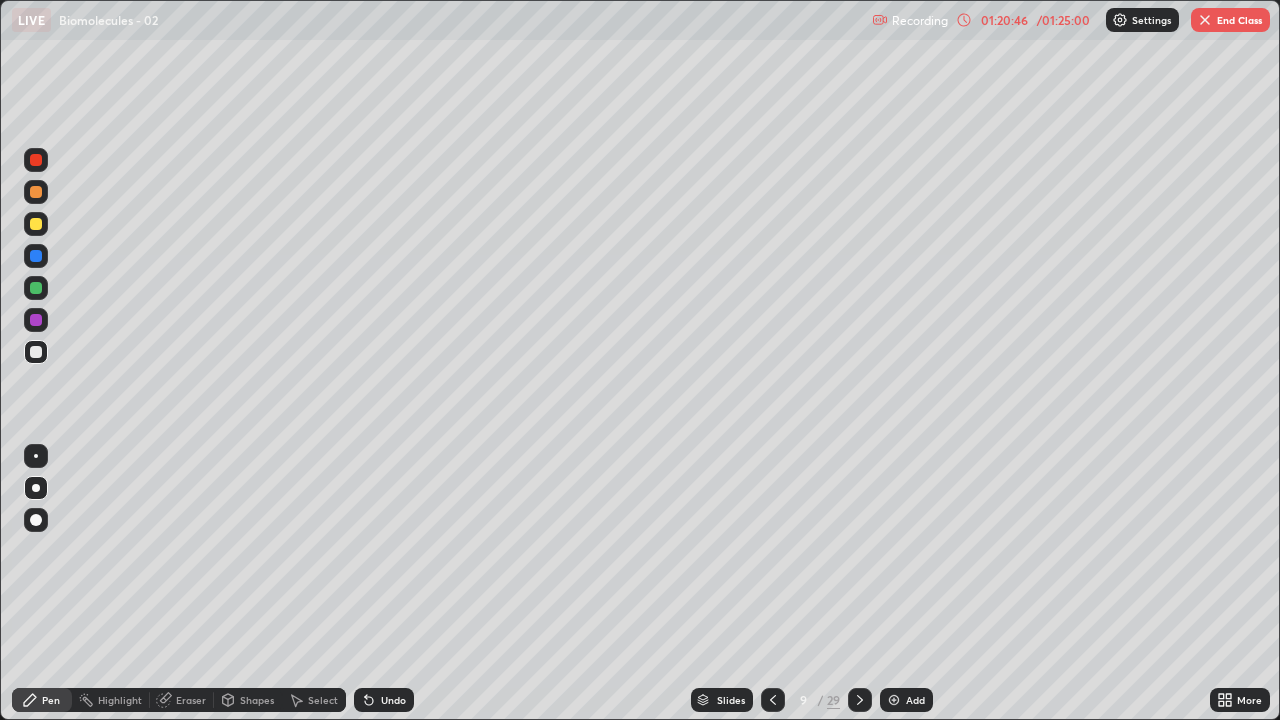 click at bounding box center (36, 256) 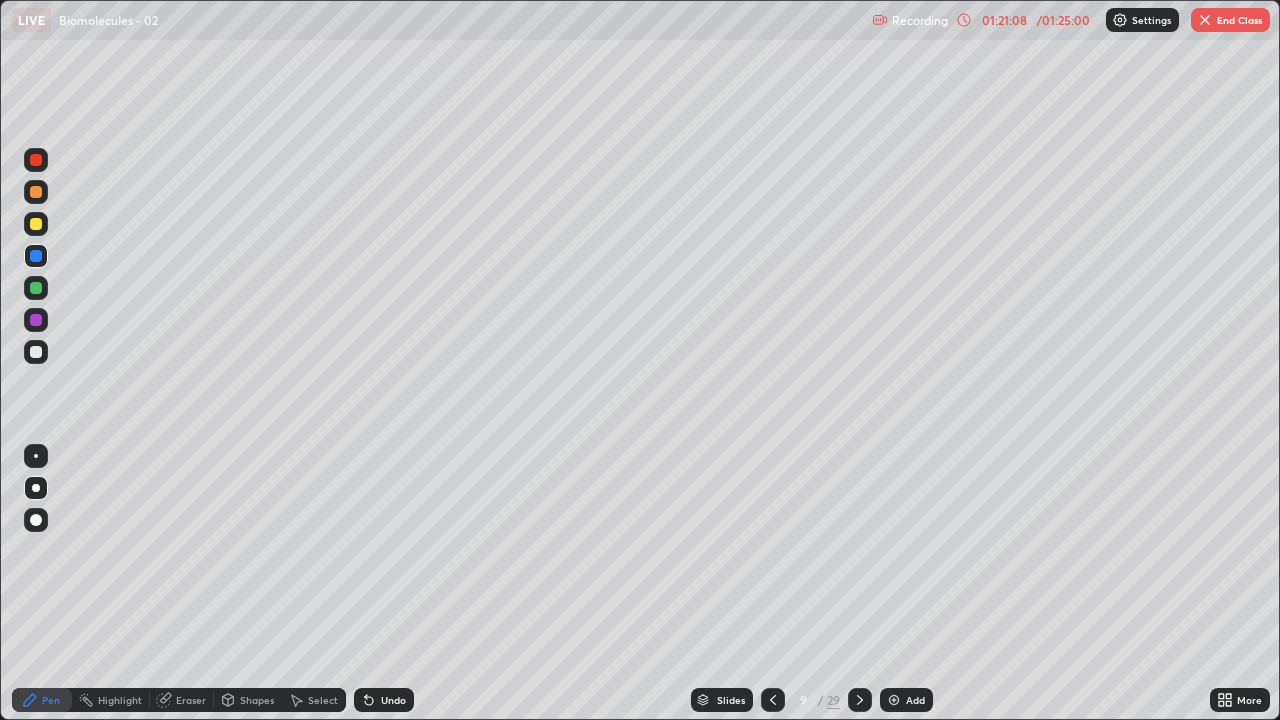click 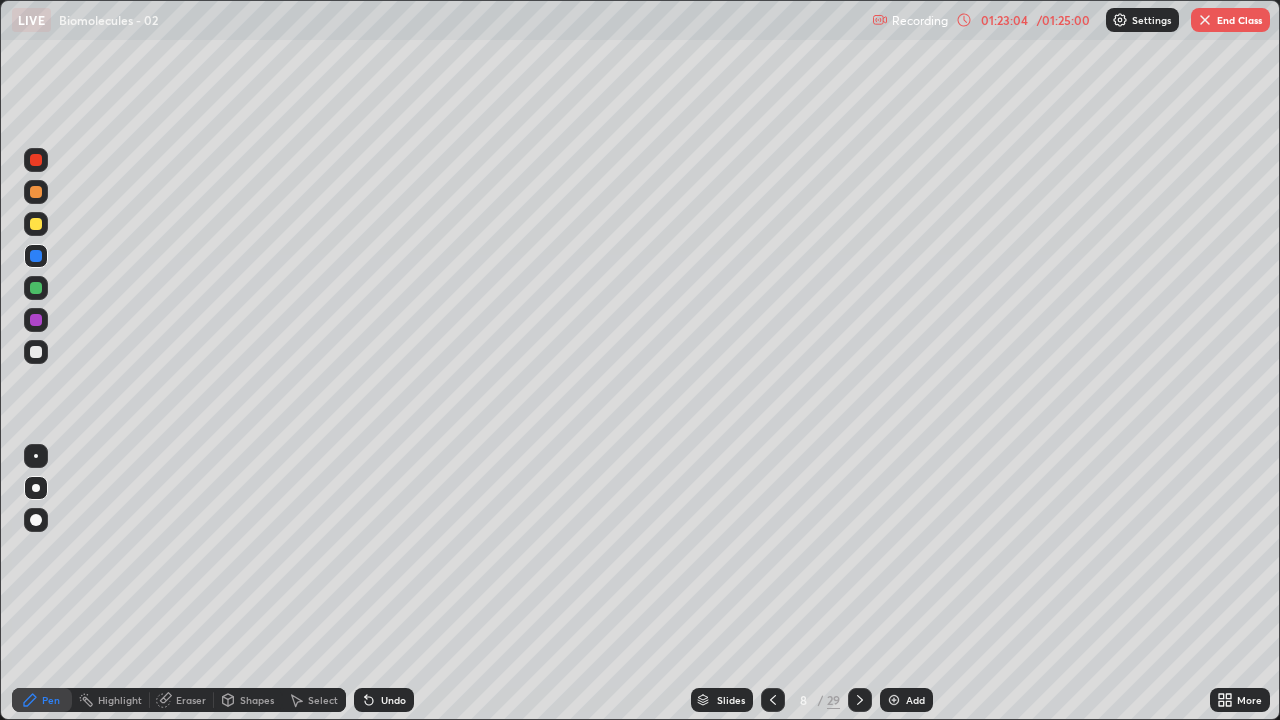 click at bounding box center [894, 700] 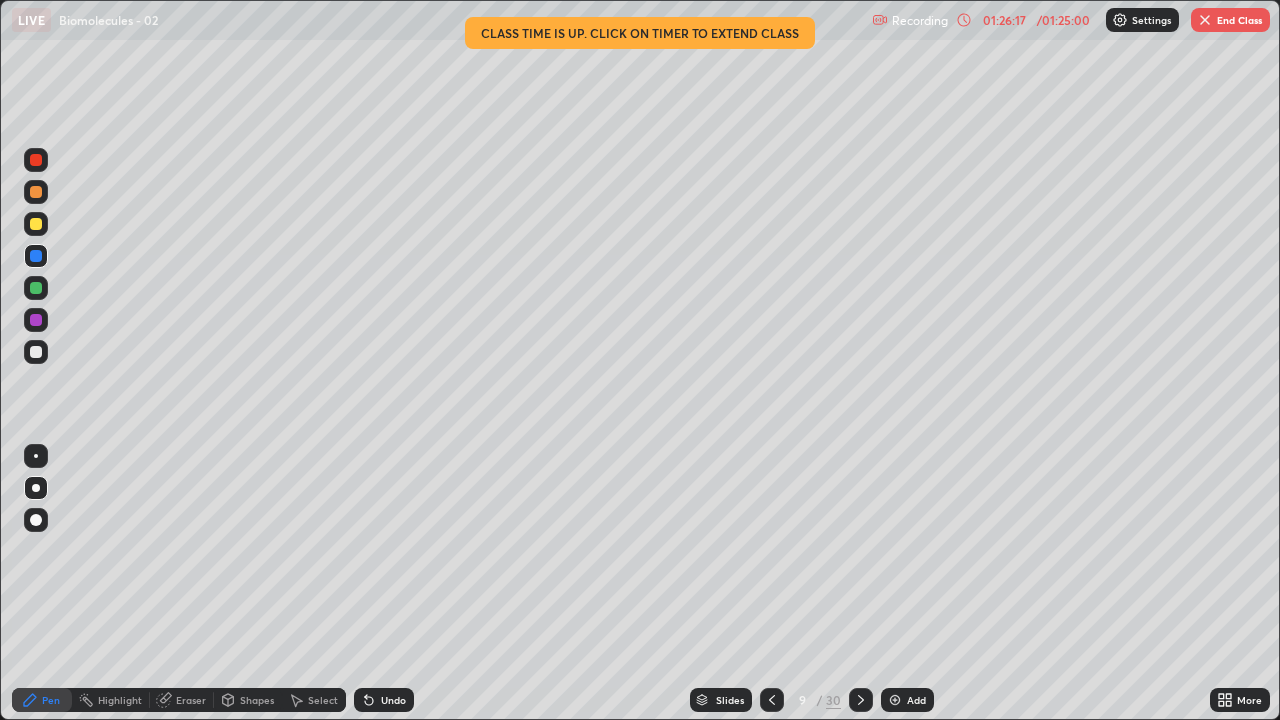 click on "End Class" at bounding box center (1230, 20) 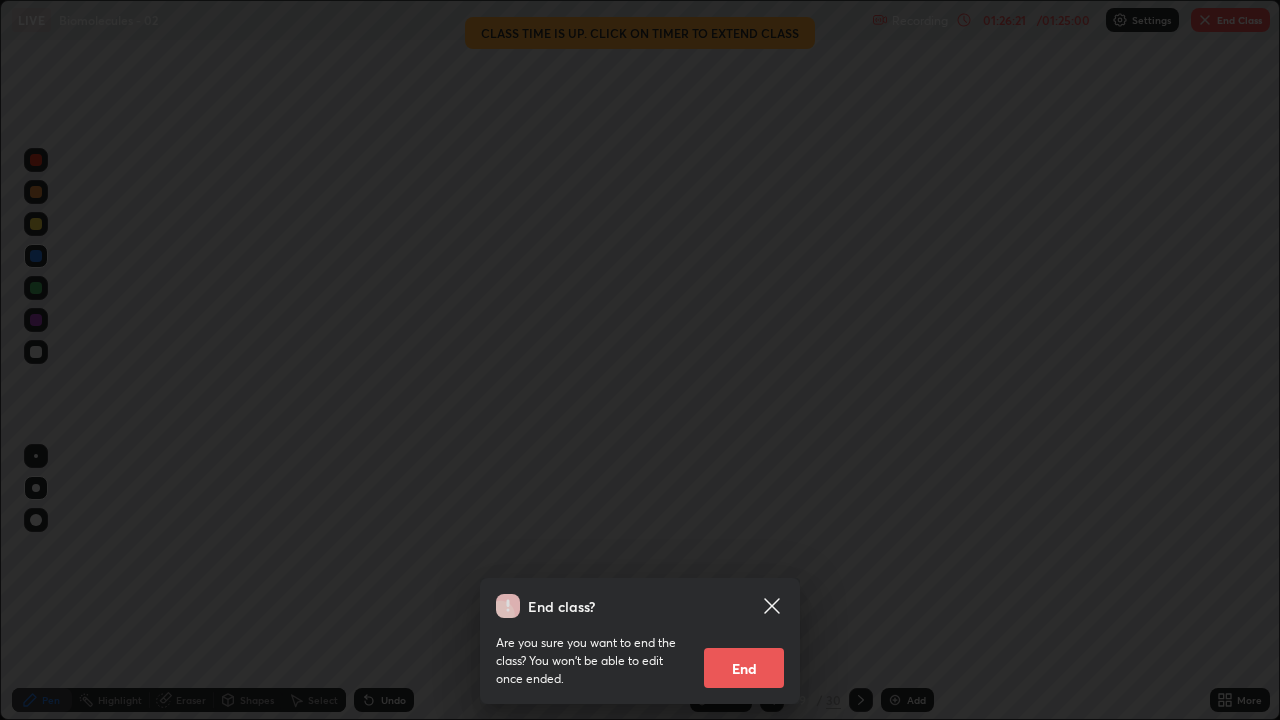 click on "End" at bounding box center (744, 668) 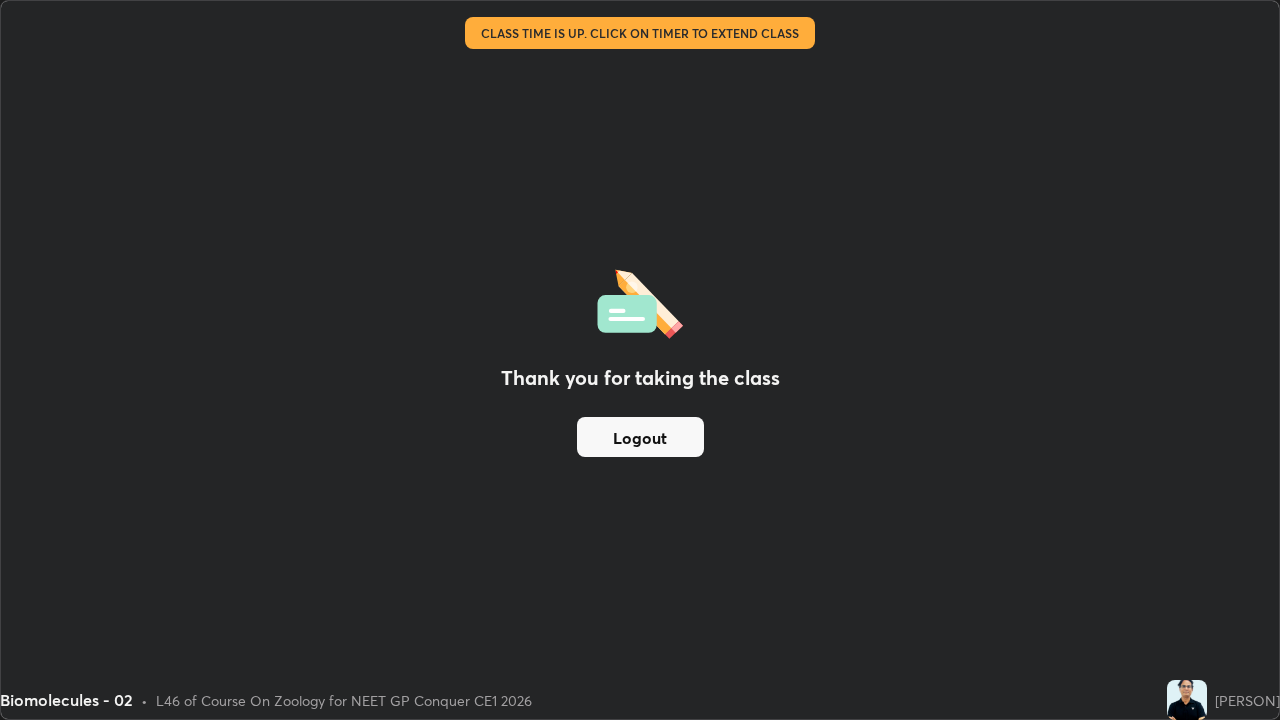 click at bounding box center [1187, 700] 